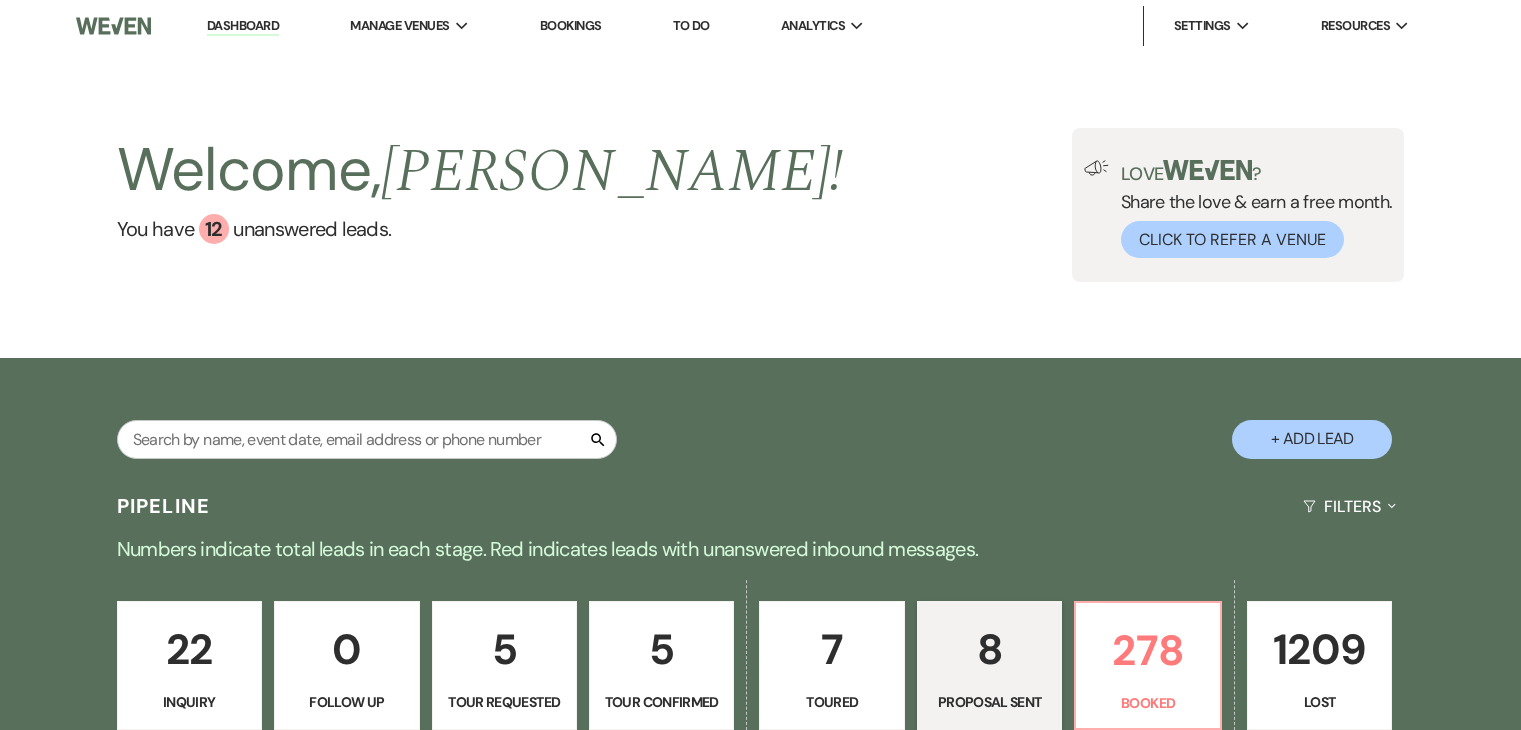 select on "6" 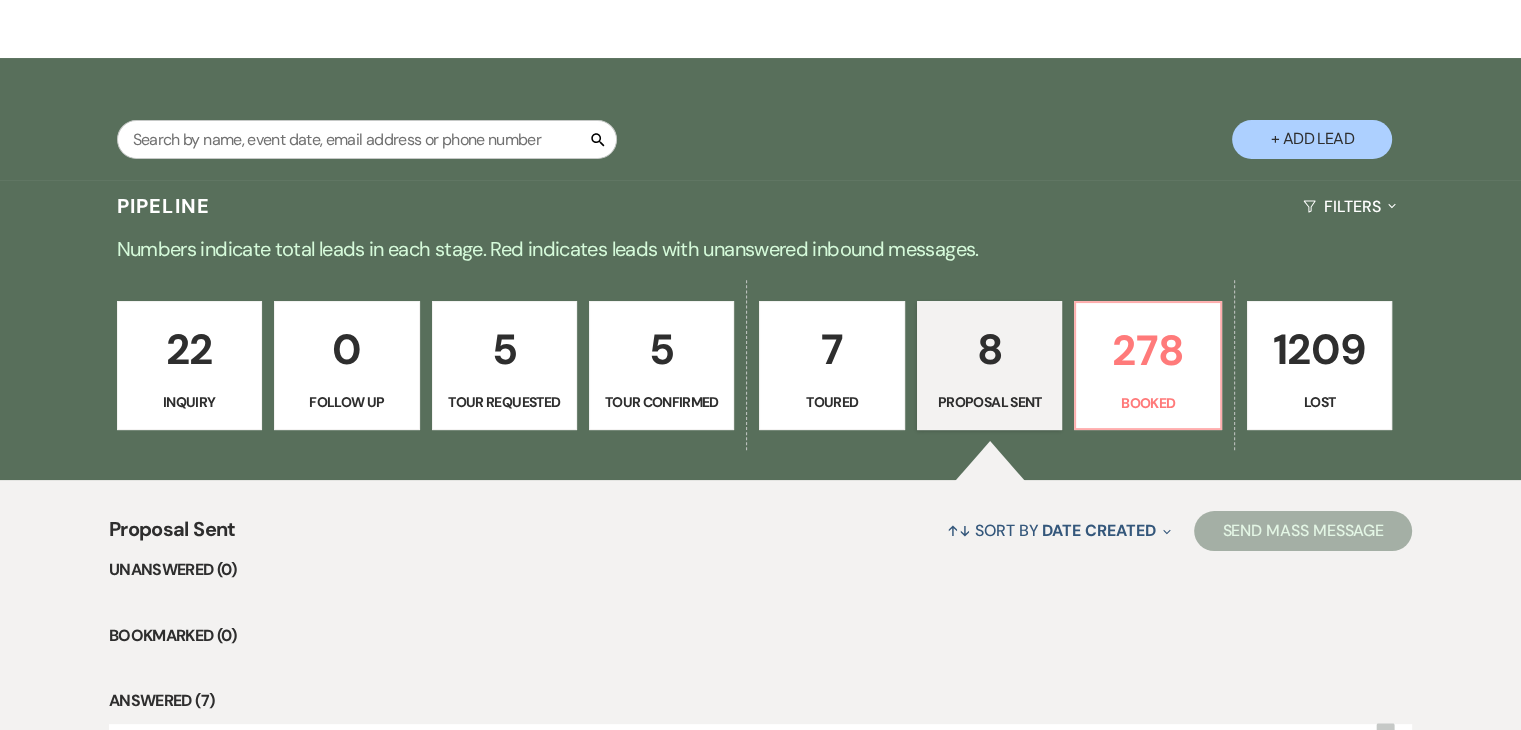 scroll, scrollTop: 0, scrollLeft: 0, axis: both 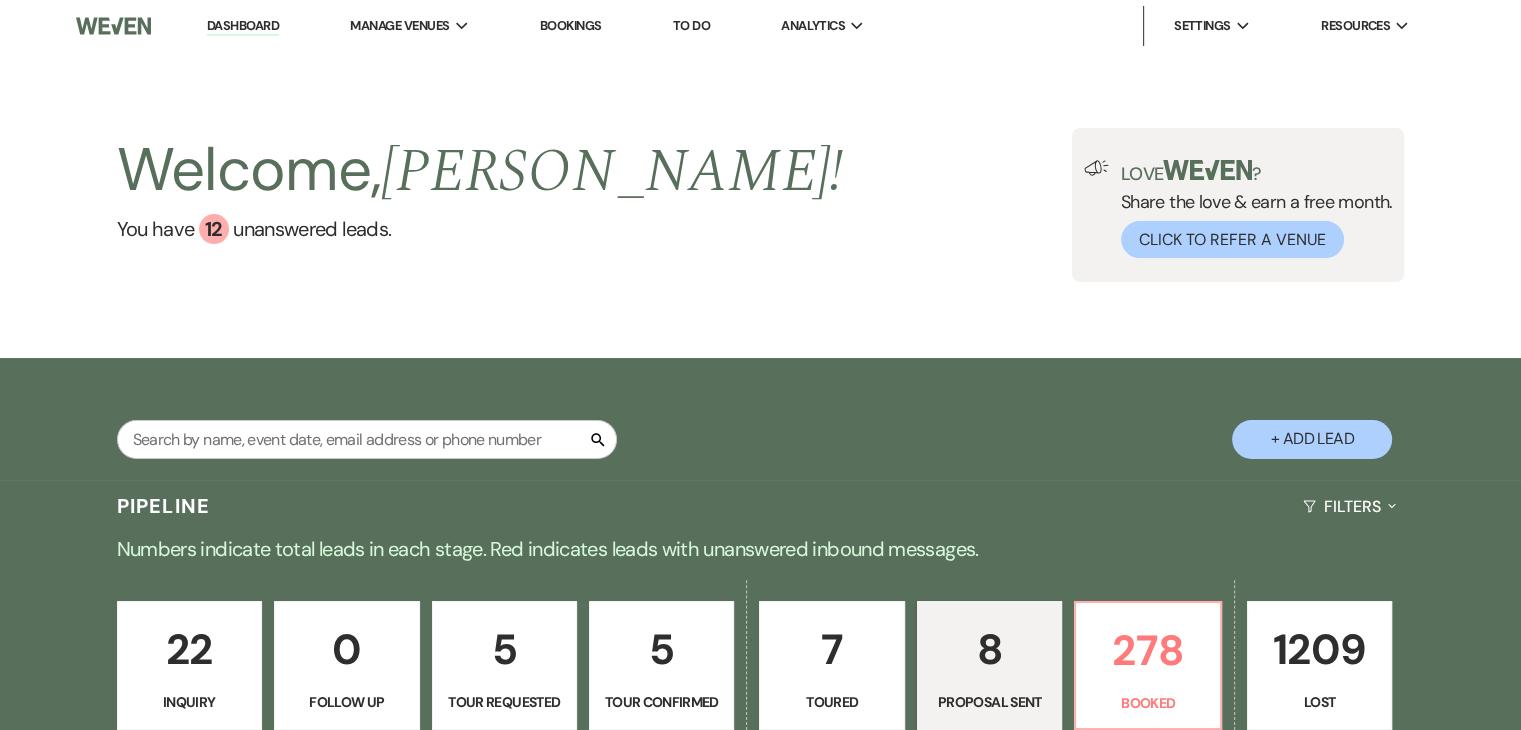 click at bounding box center [113, 26] 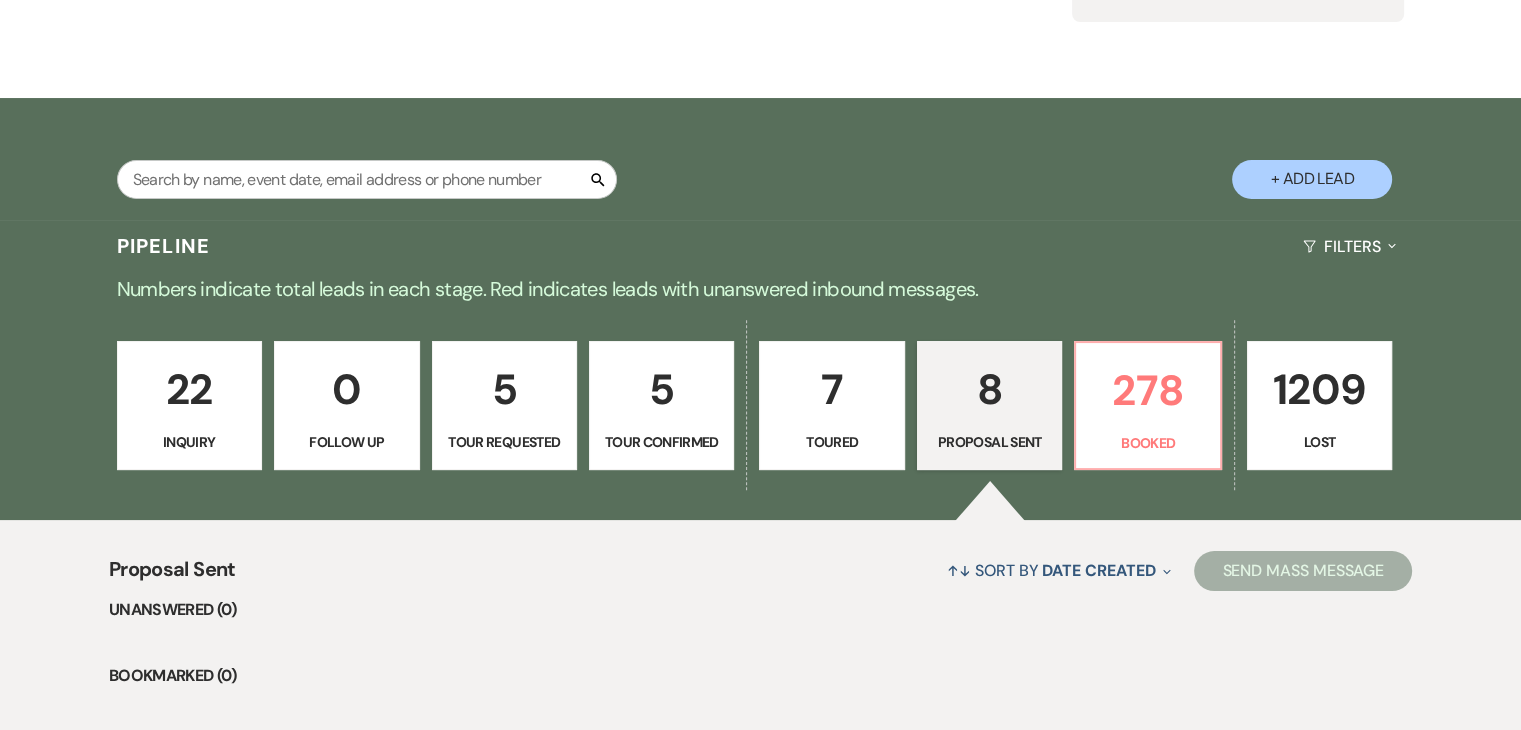 scroll, scrollTop: 300, scrollLeft: 0, axis: vertical 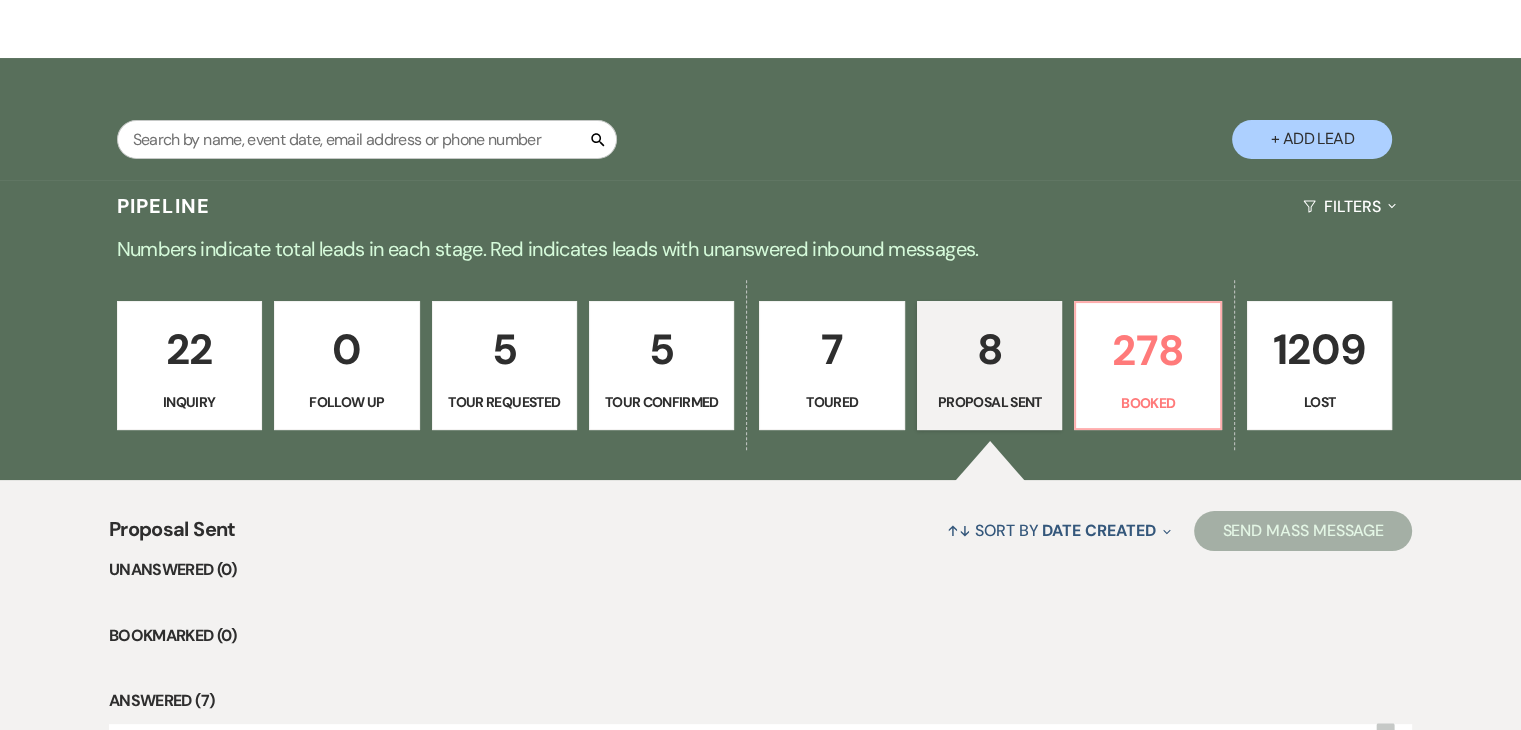 click on "8" at bounding box center [989, 349] 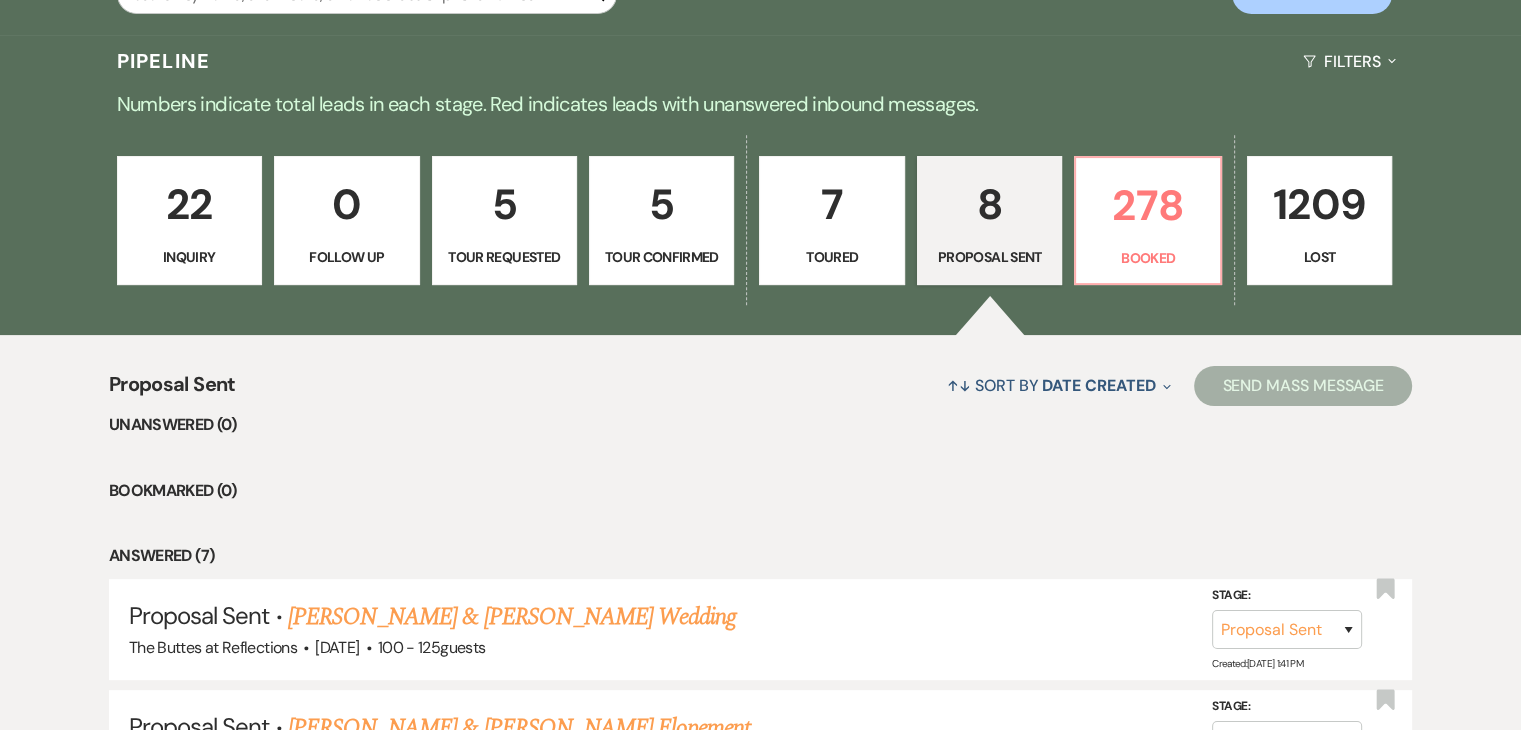 scroll, scrollTop: 300, scrollLeft: 0, axis: vertical 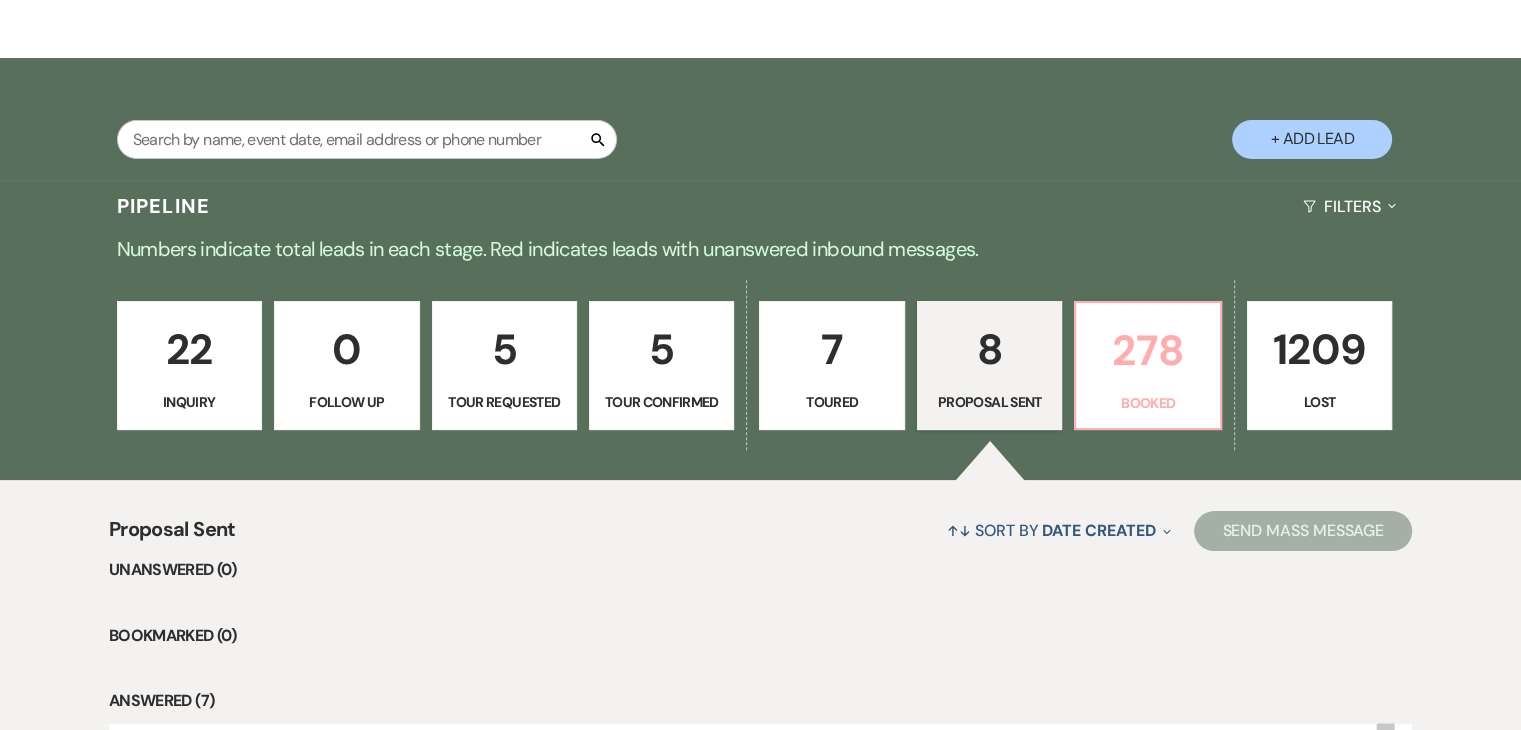 click on "278" at bounding box center (1147, 350) 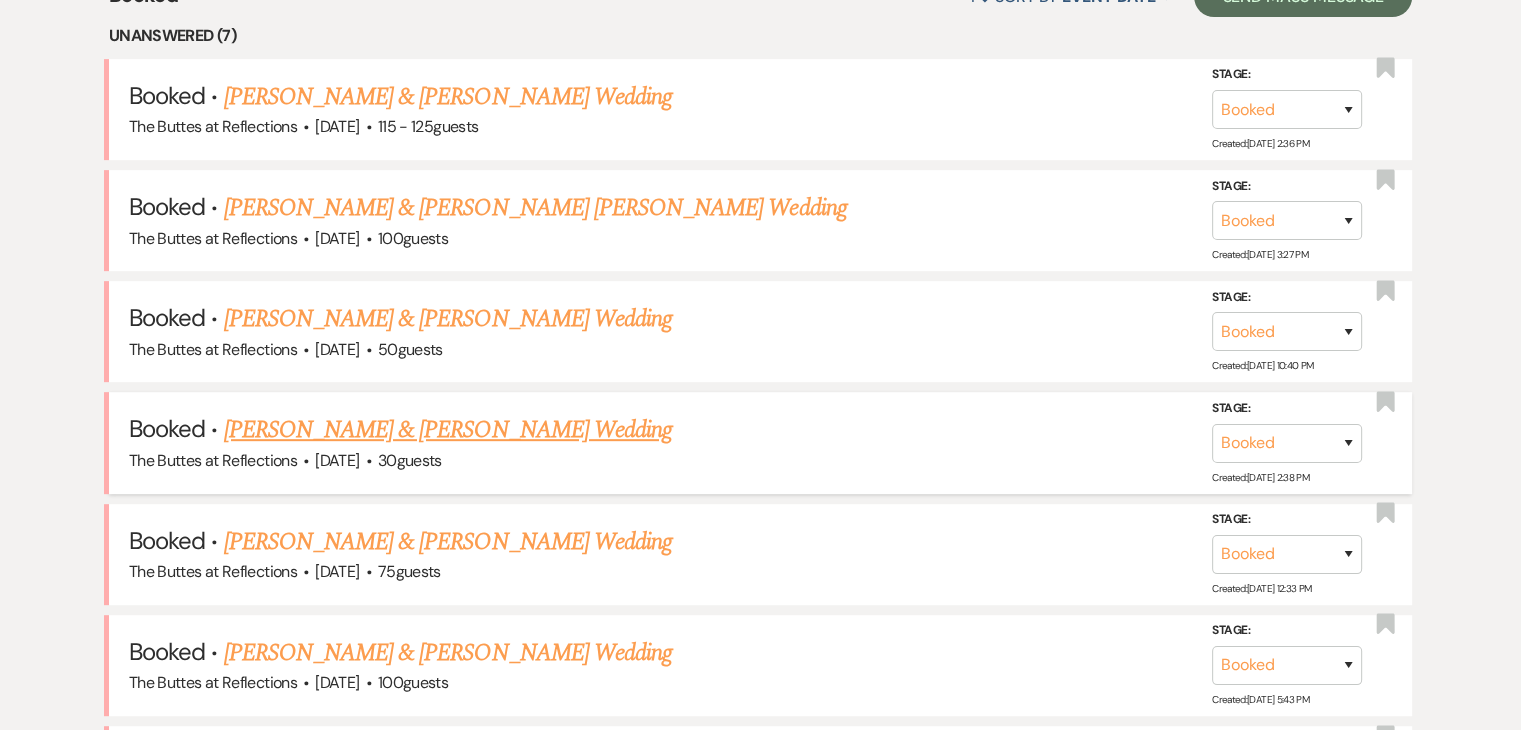 scroll, scrollTop: 800, scrollLeft: 0, axis: vertical 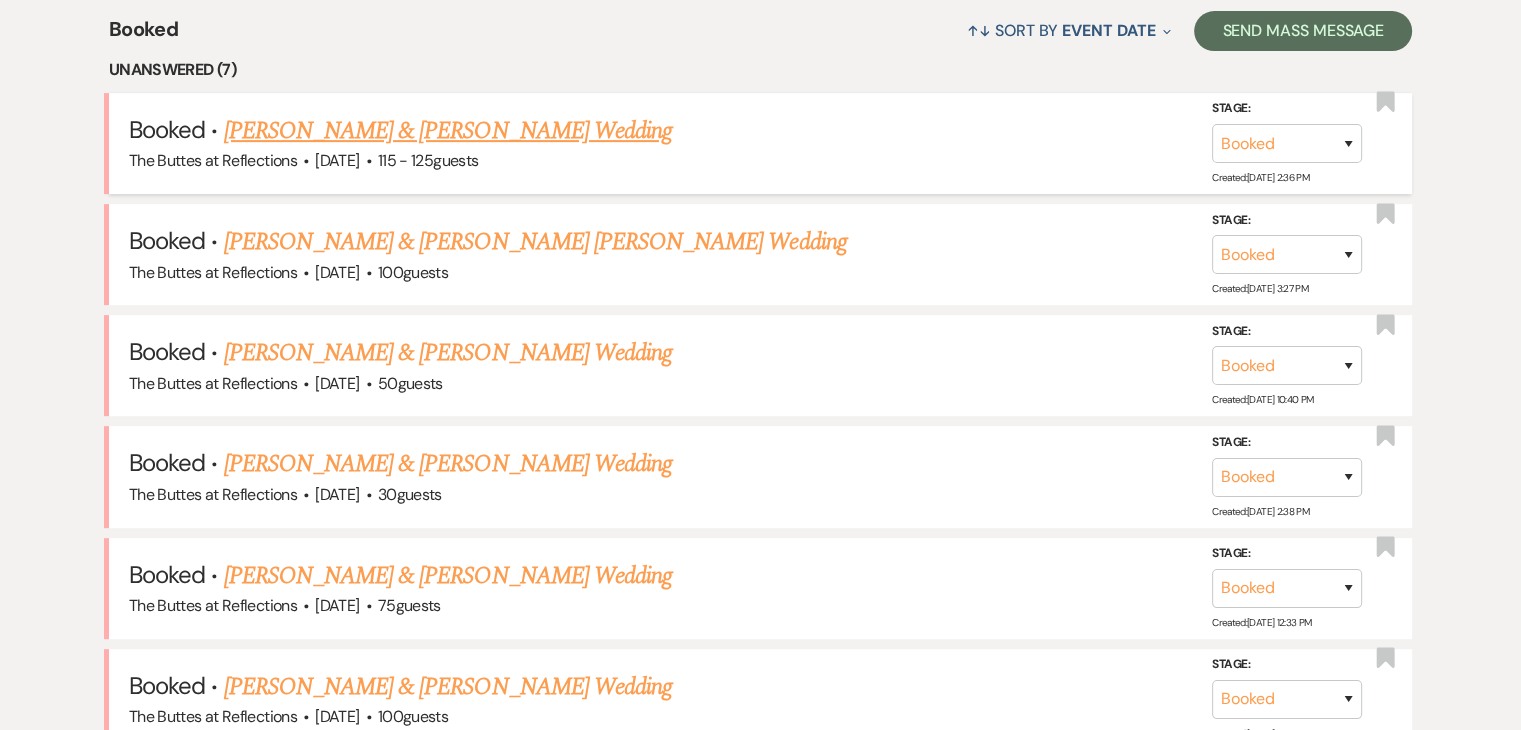 click on "Booked · [PERSON_NAME] & [PERSON_NAME] Wedding The Buttes at Reflections · [DATE] · 115 - 125  guests Stage: Booked Lost Created:  [DATE] 2:36 PM Bookmark" at bounding box center (760, 143) 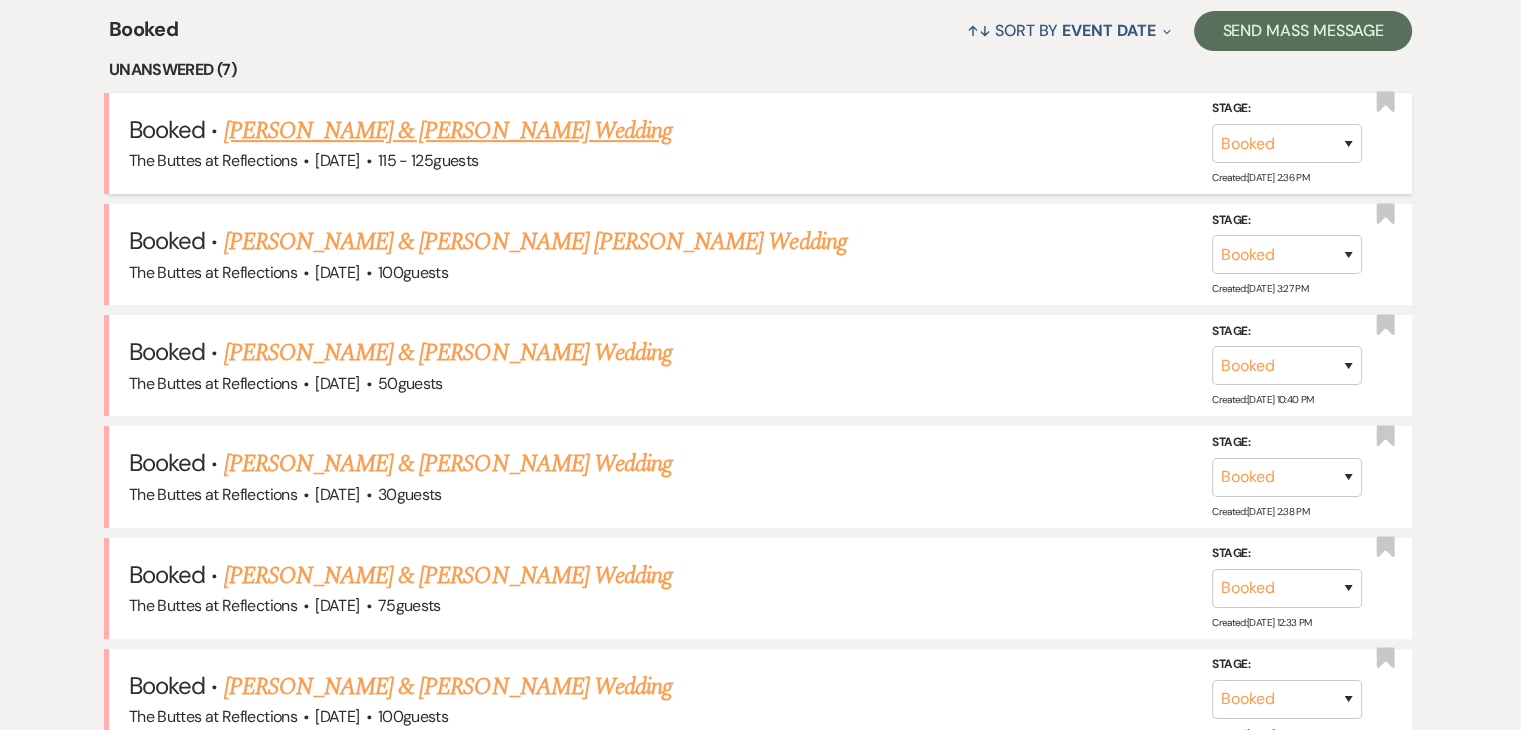 click on "[PERSON_NAME] & [PERSON_NAME] Wedding" at bounding box center (448, 131) 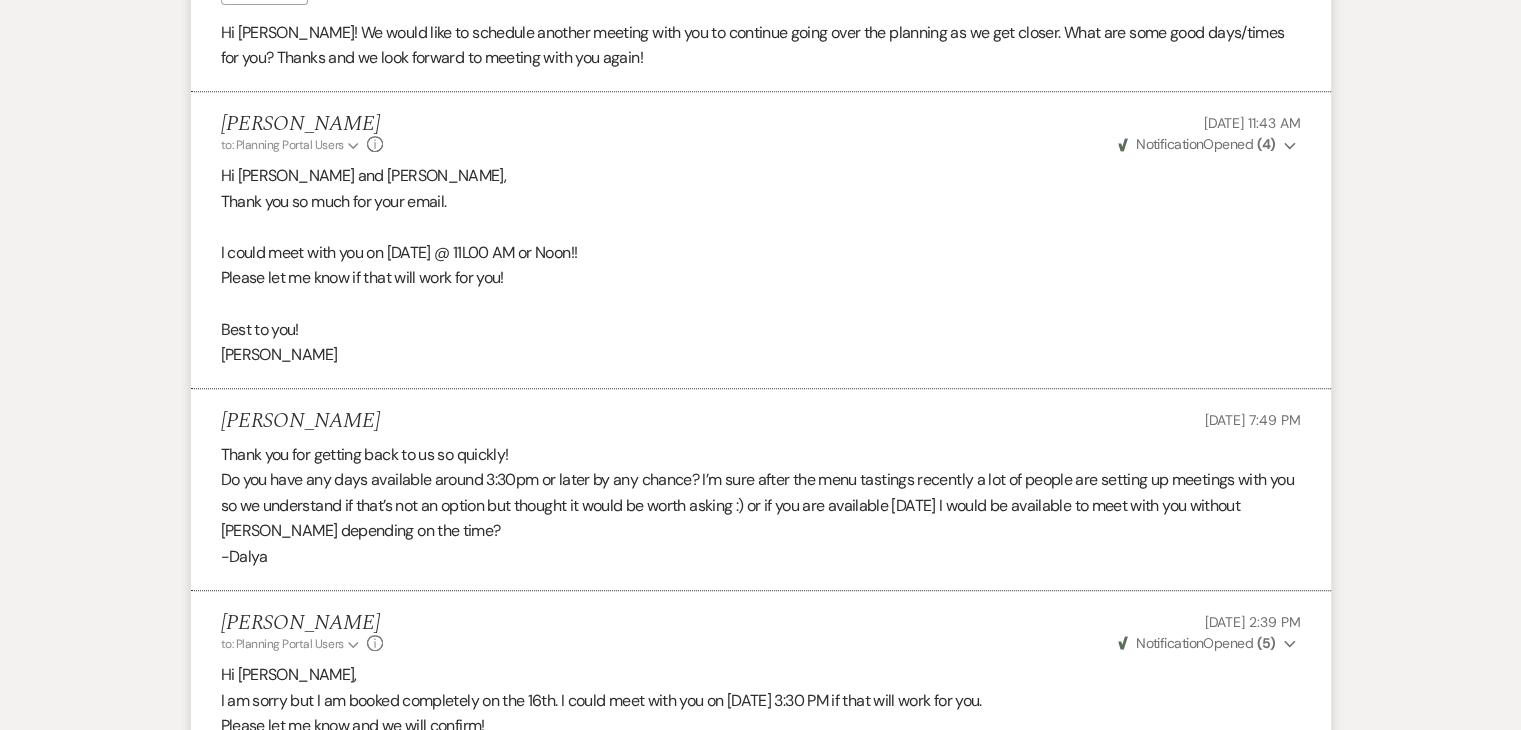 scroll, scrollTop: 500, scrollLeft: 0, axis: vertical 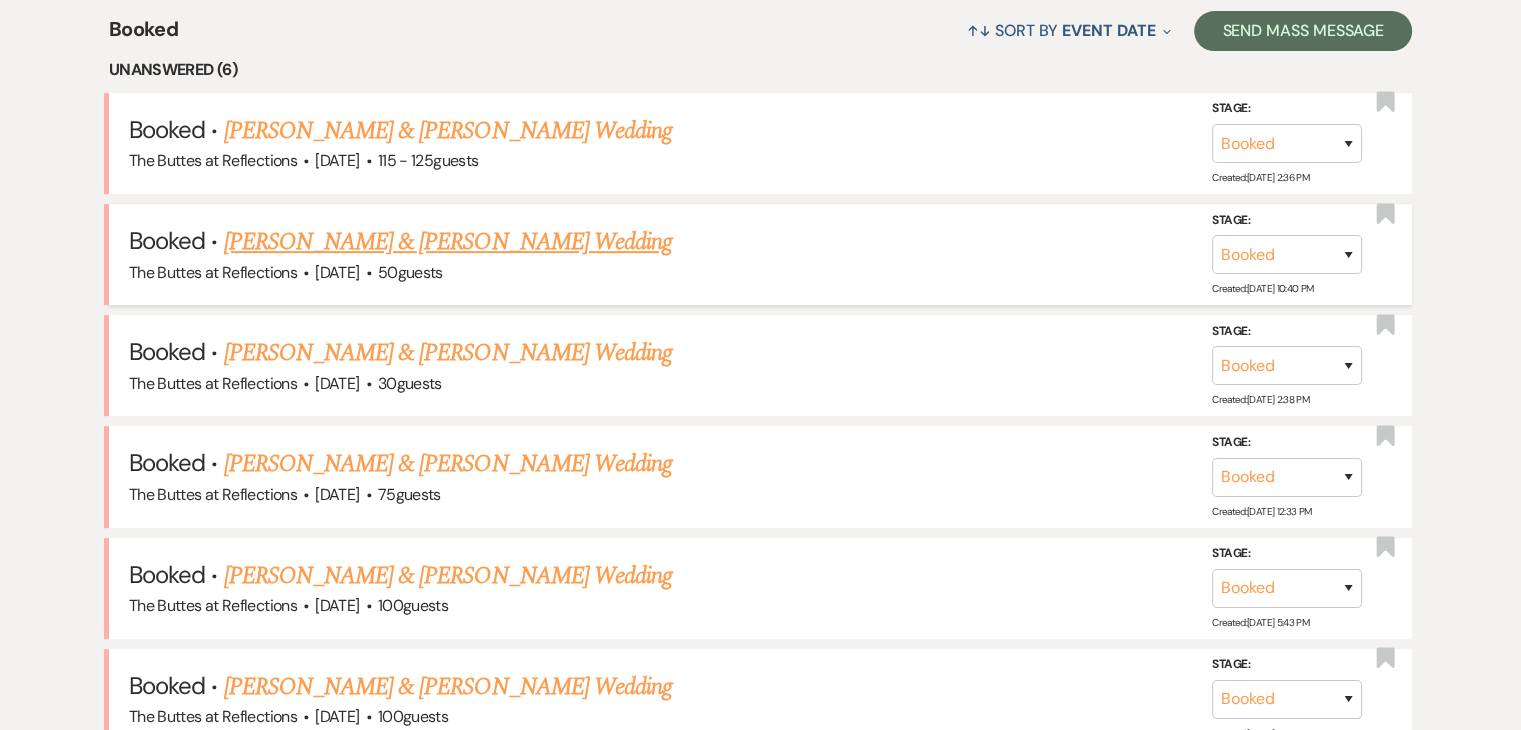 click on "[PERSON_NAME] & [PERSON_NAME] Wedding" at bounding box center [448, 242] 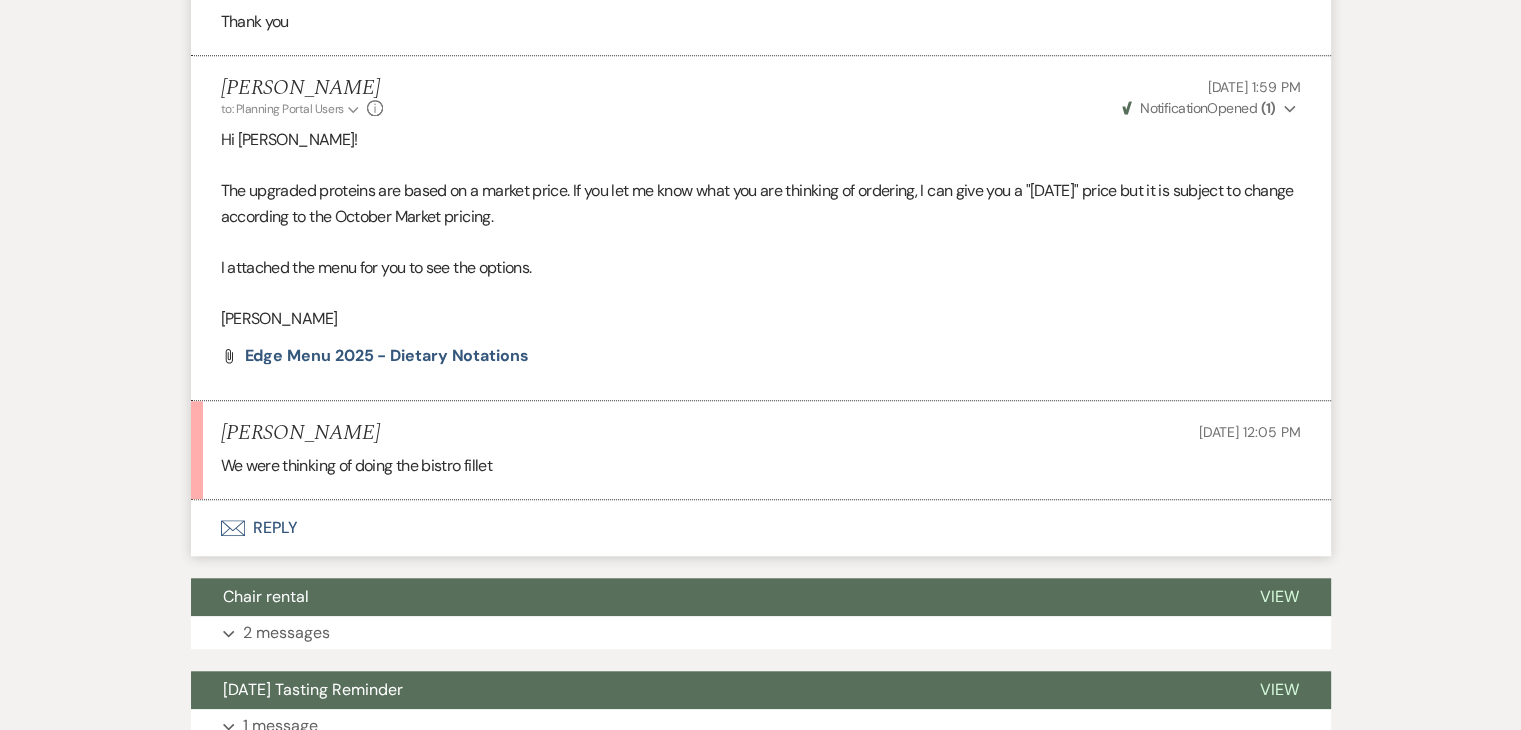 scroll, scrollTop: 1700, scrollLeft: 0, axis: vertical 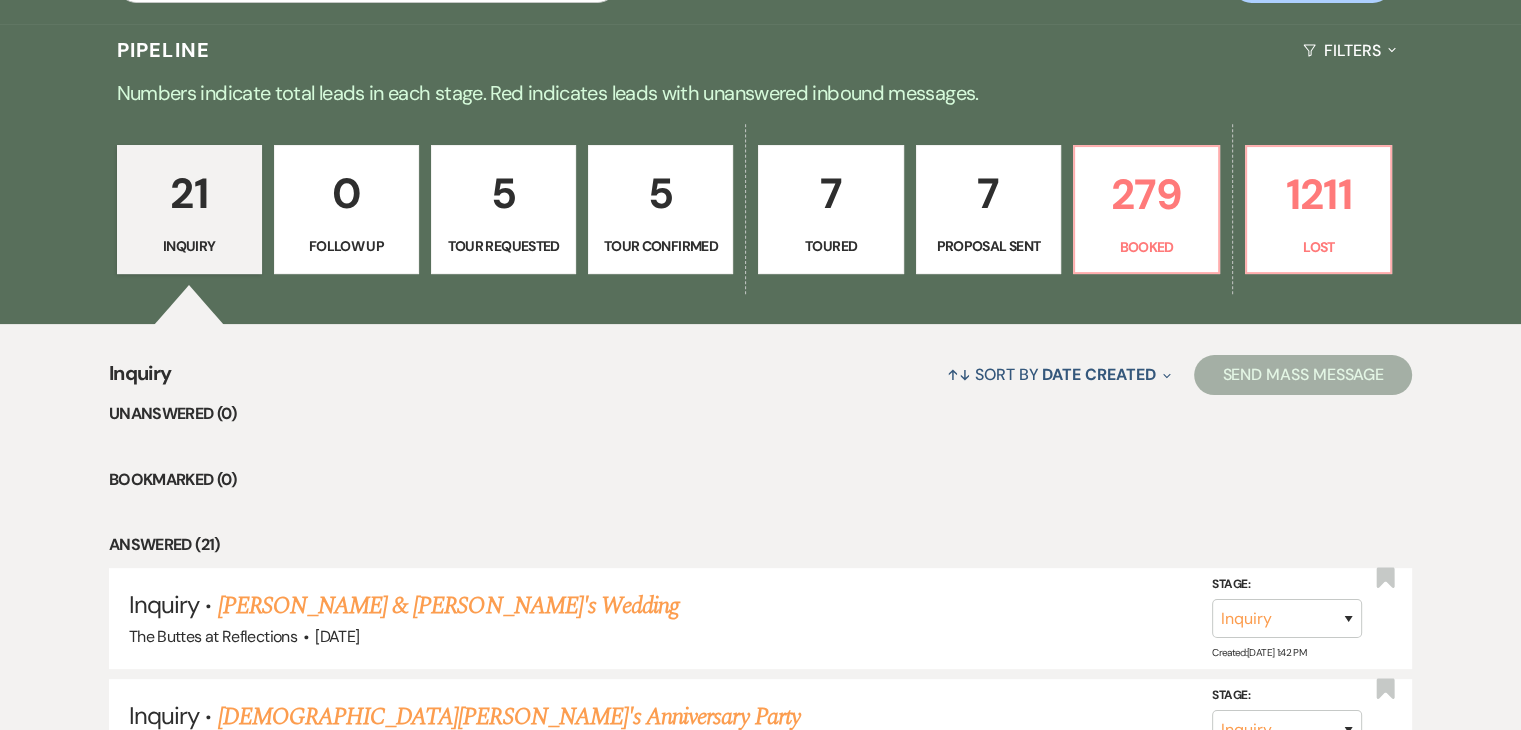 click on "7" at bounding box center [988, 193] 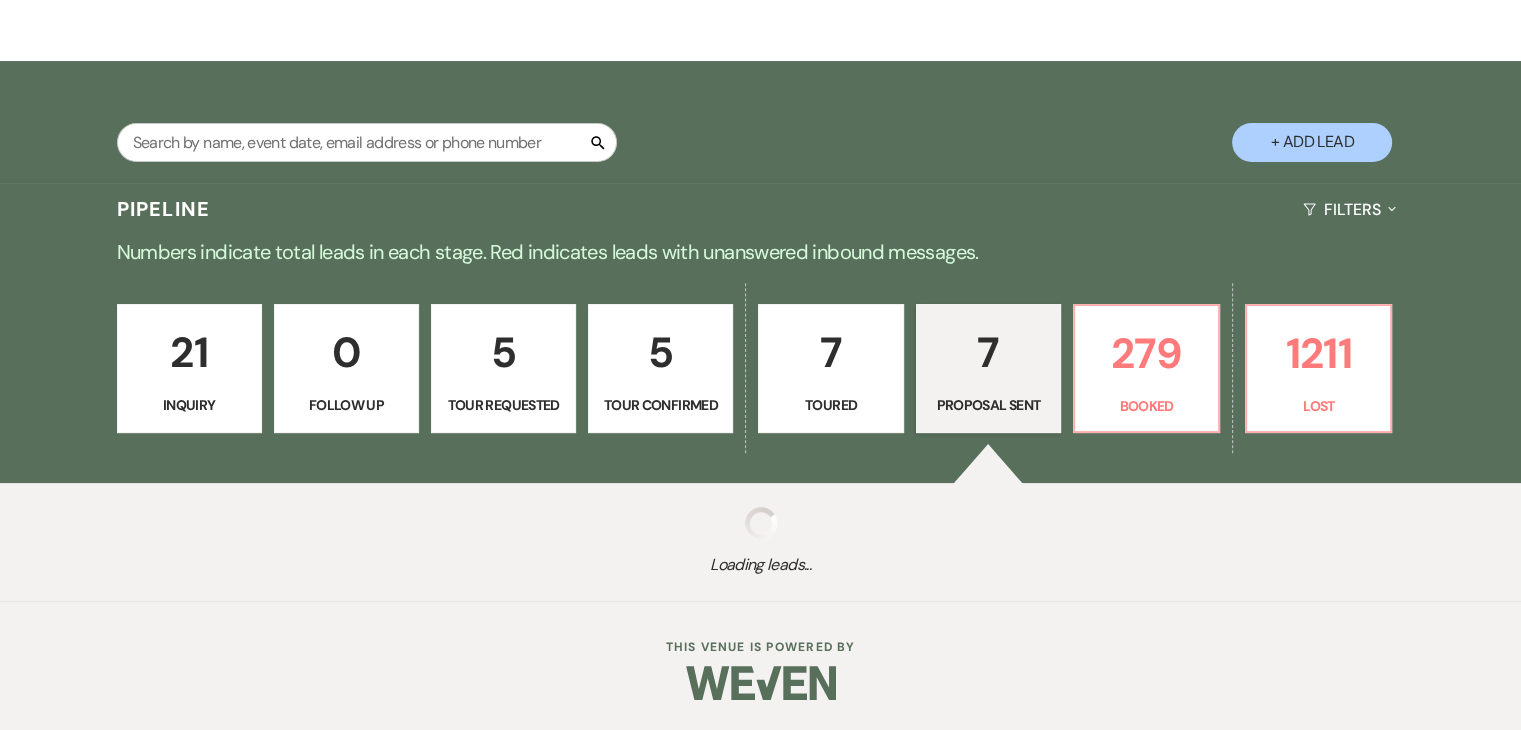 scroll, scrollTop: 456, scrollLeft: 0, axis: vertical 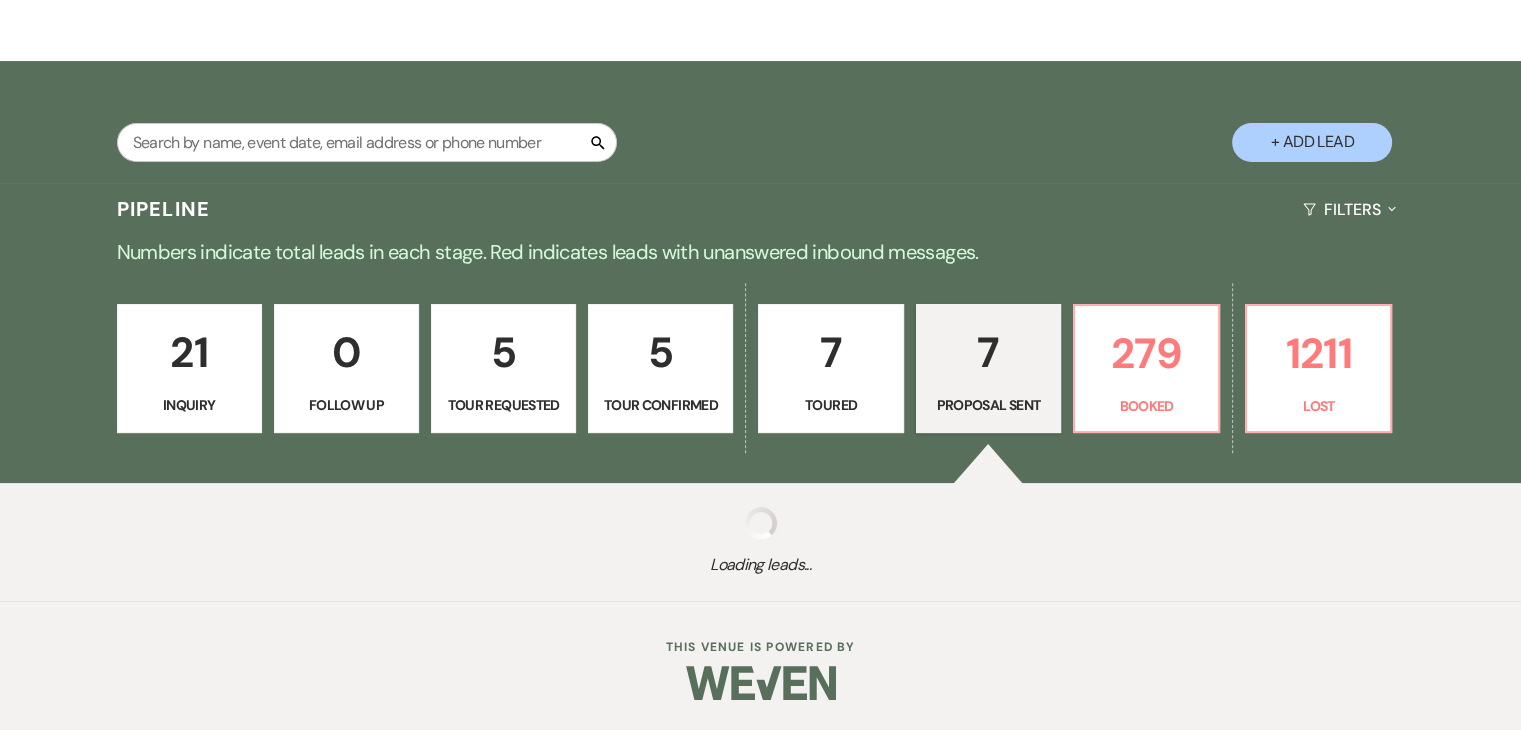 select on "6" 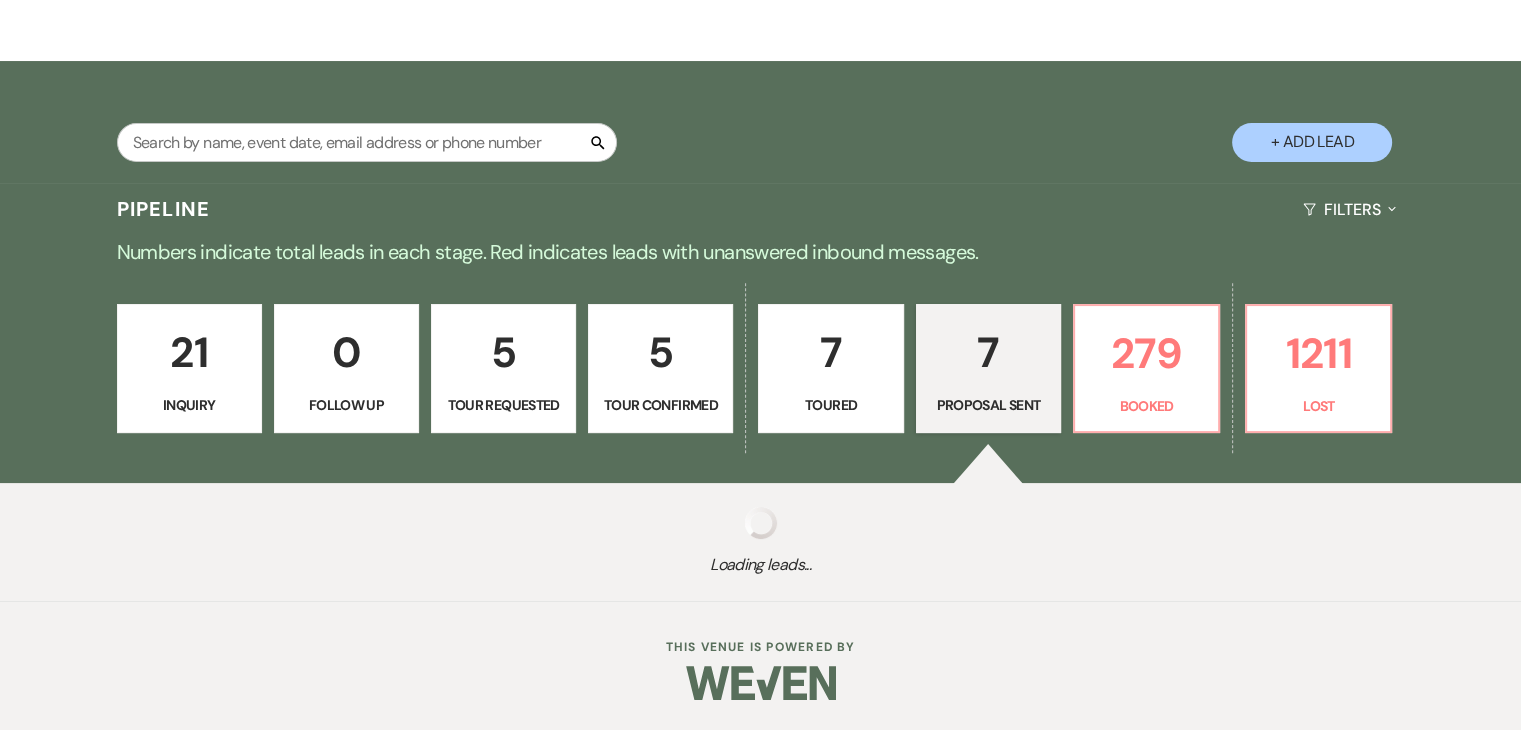 select on "6" 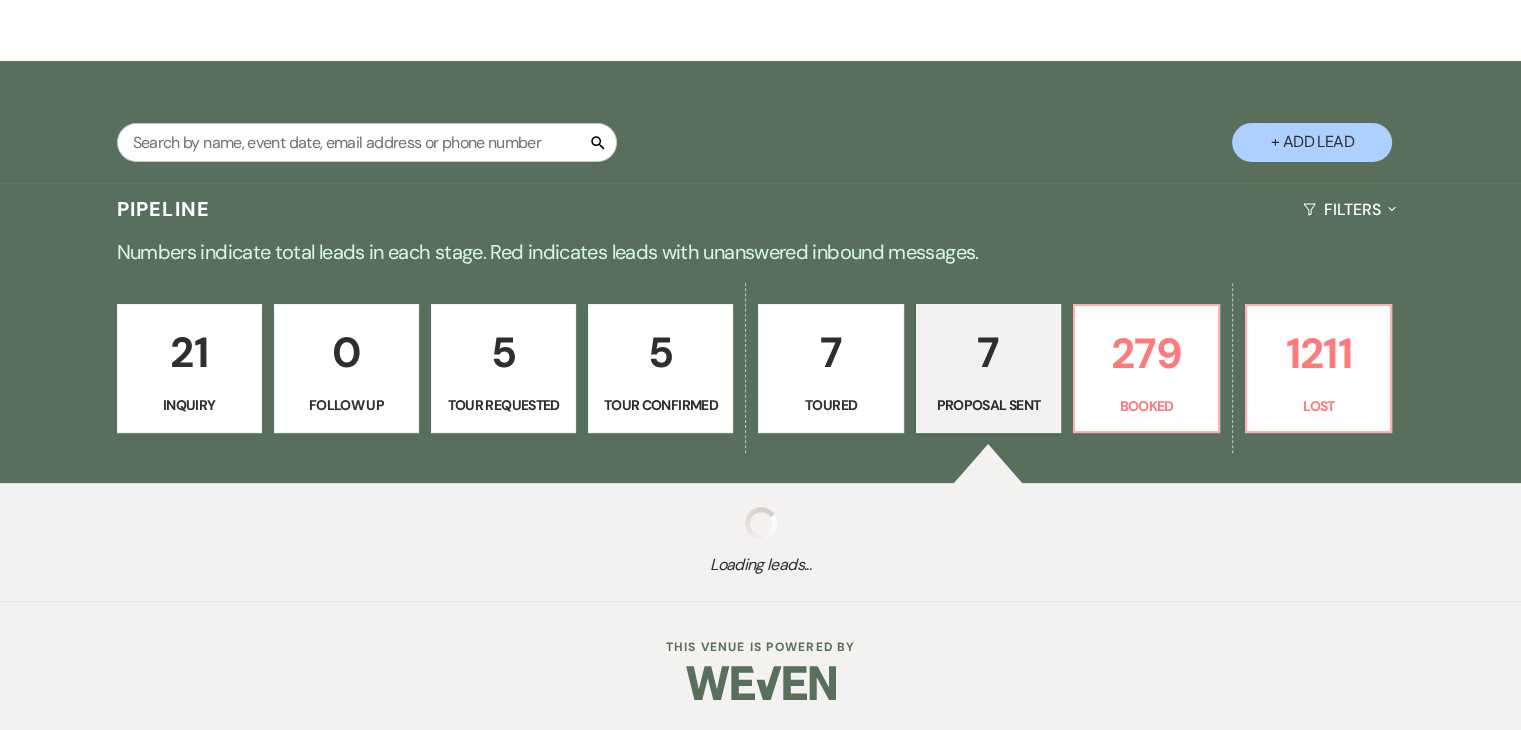 select on "6" 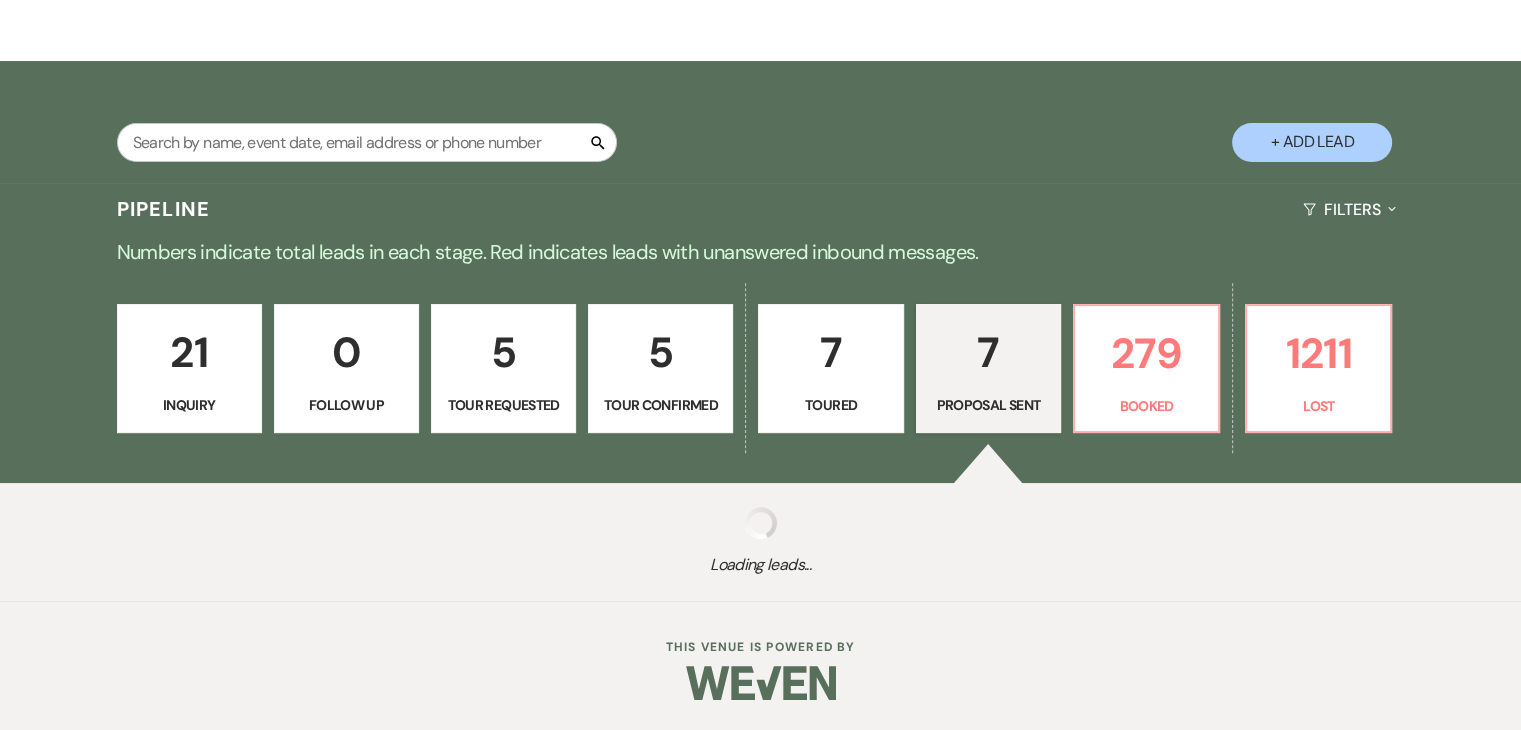 select on "6" 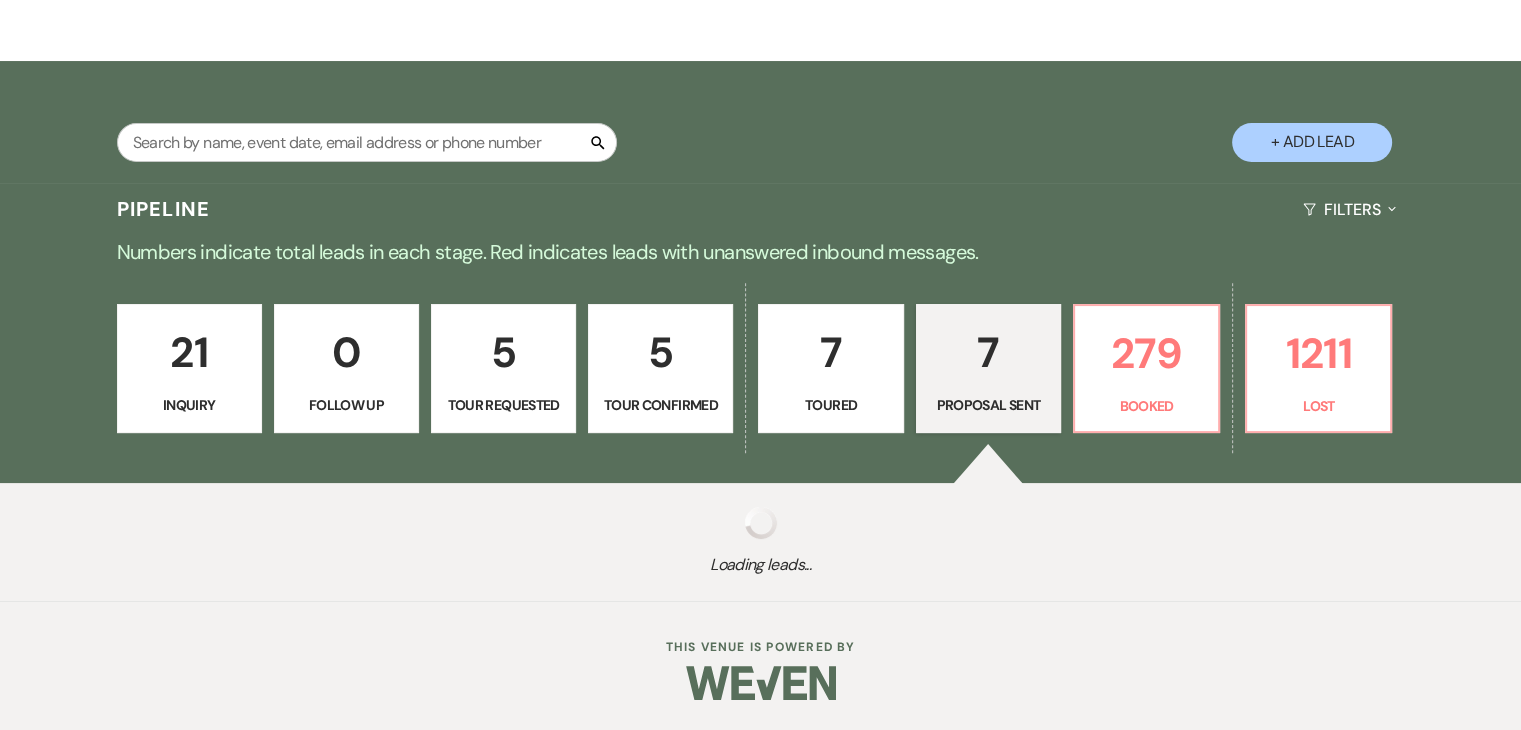 select on "6" 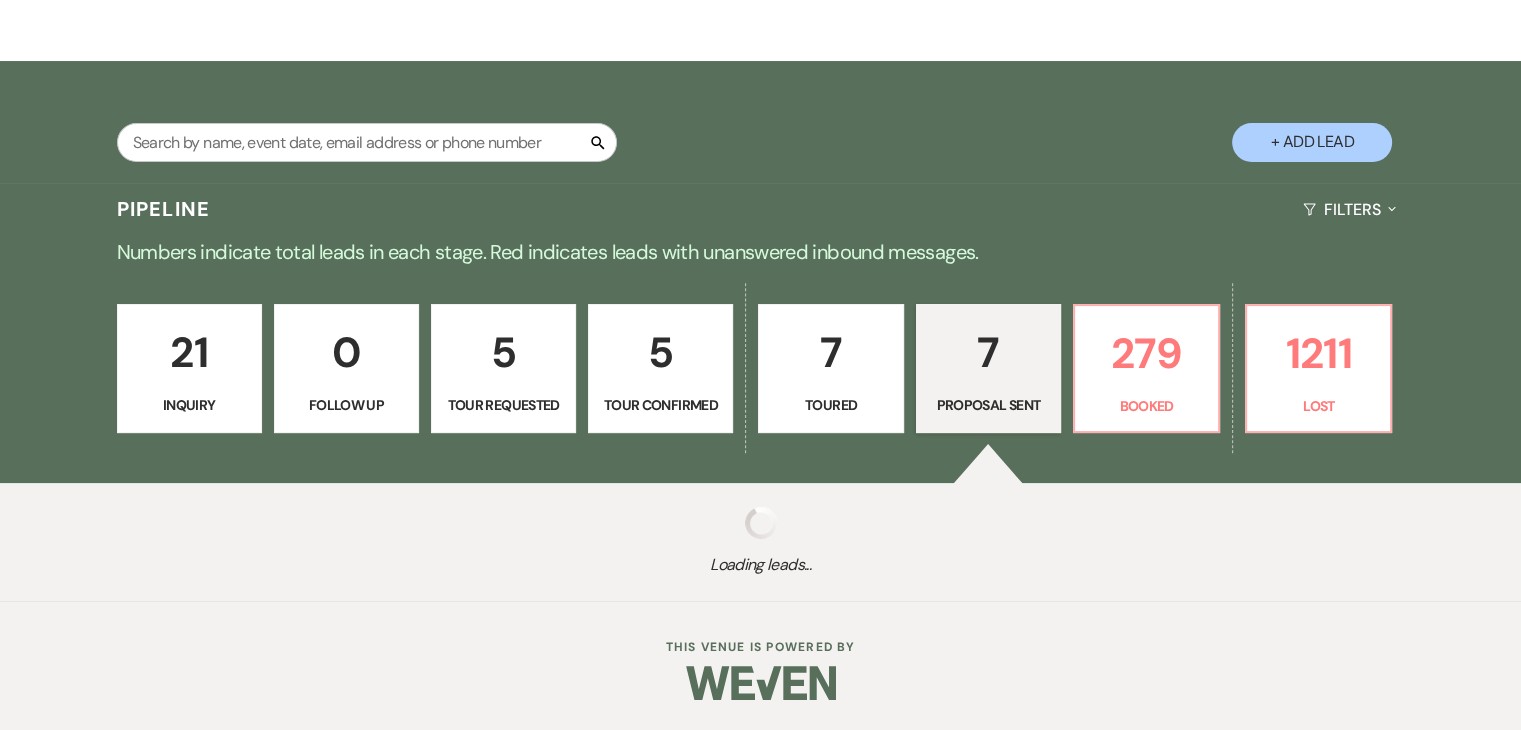 select on "6" 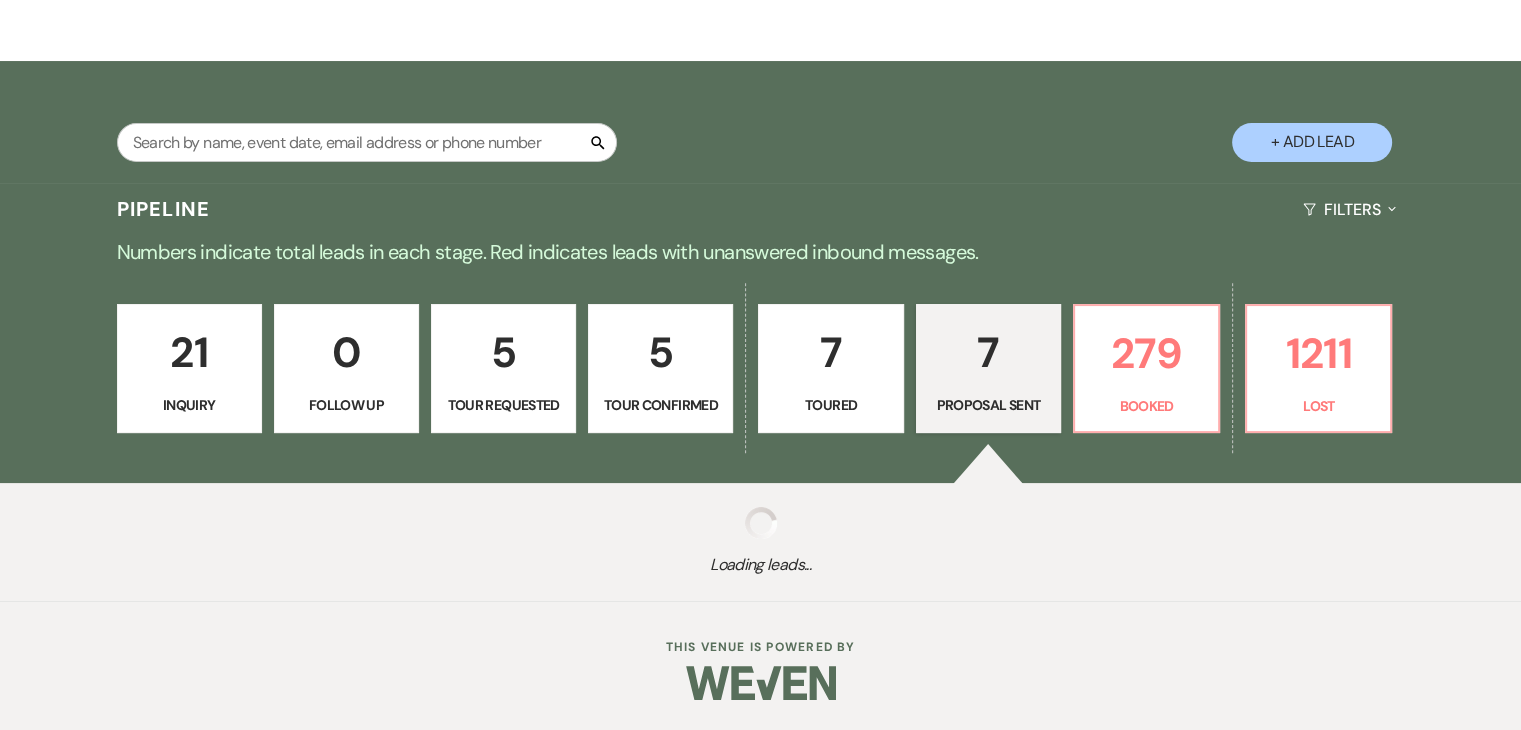 select on "6" 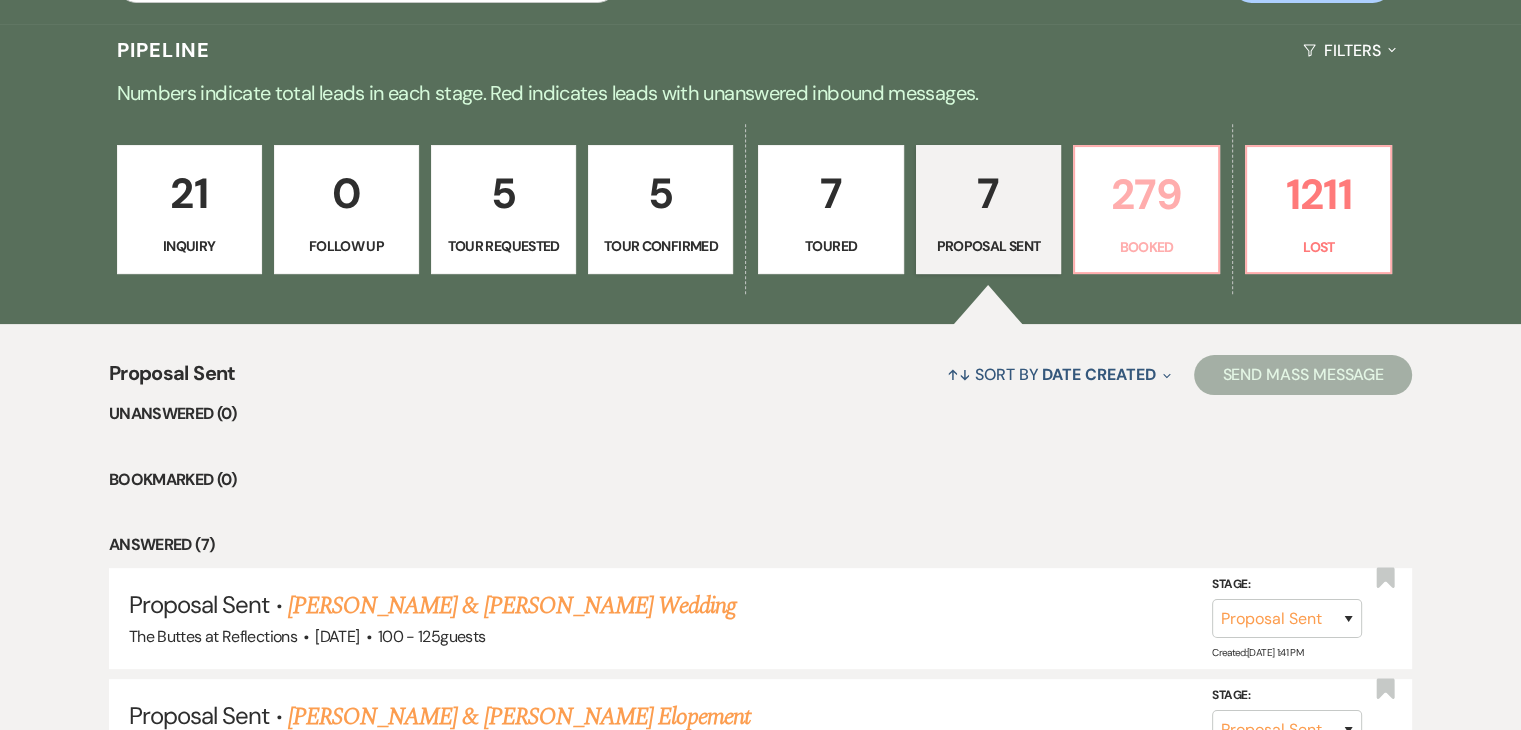 click on "Booked" at bounding box center [1146, 247] 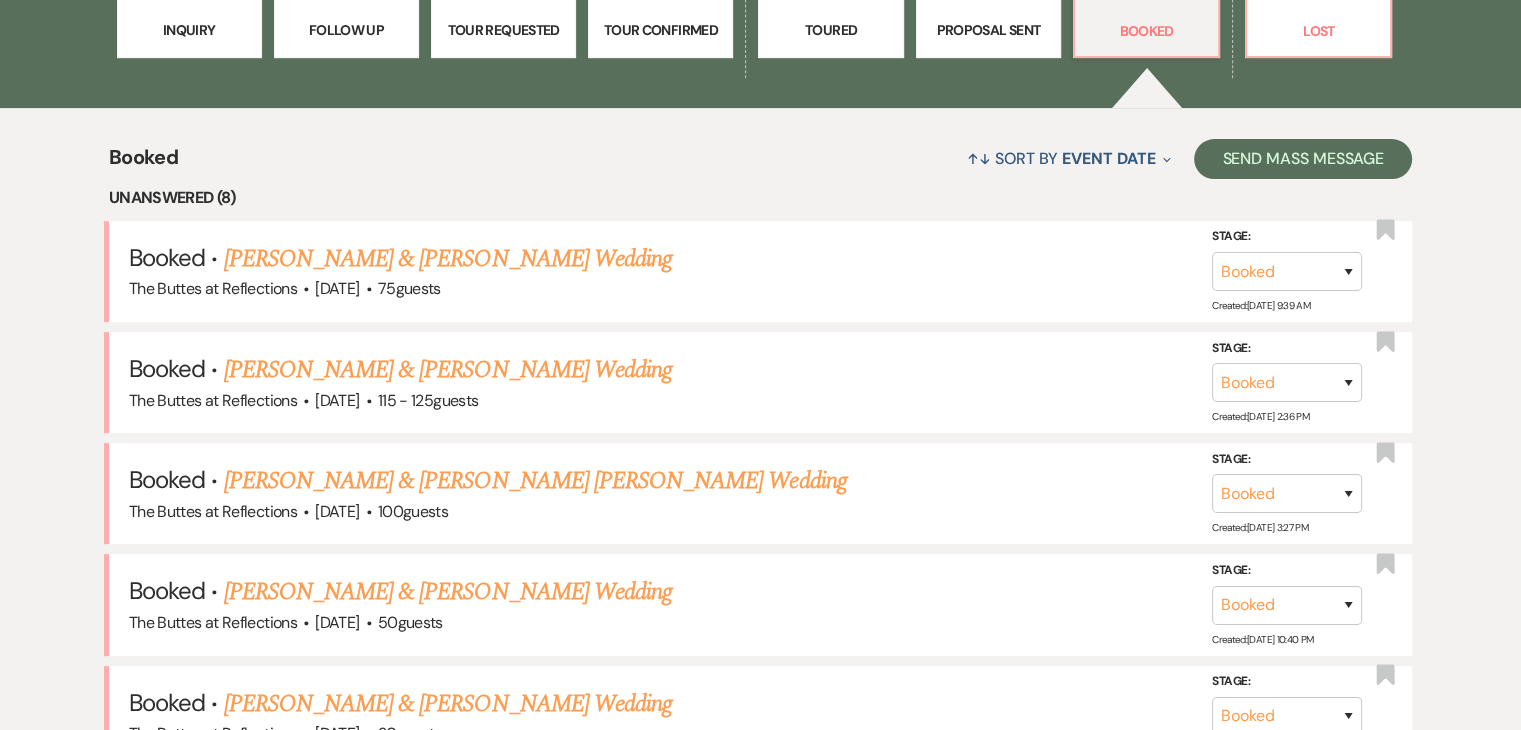 scroll, scrollTop: 756, scrollLeft: 0, axis: vertical 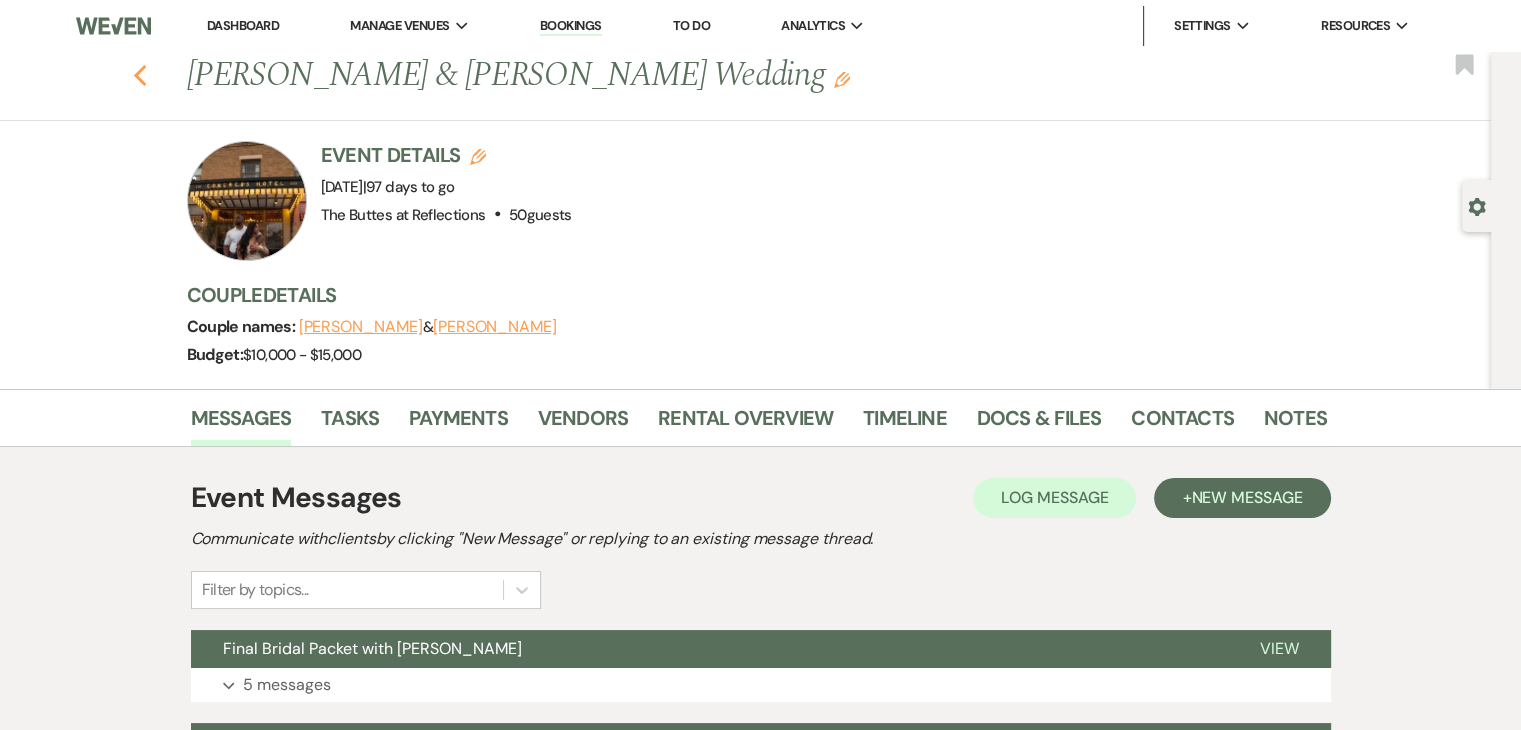 click on "Previous" 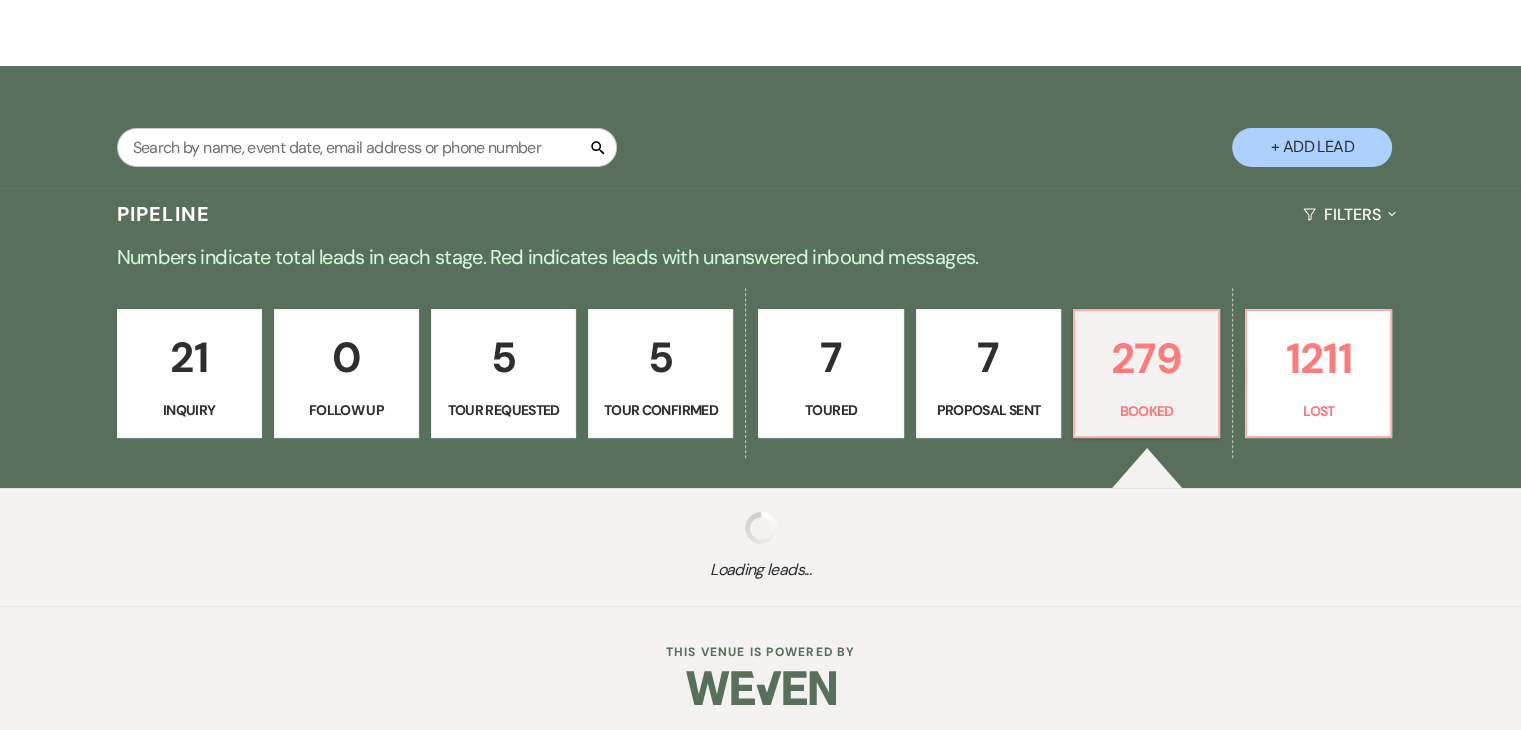 scroll, scrollTop: 297, scrollLeft: 0, axis: vertical 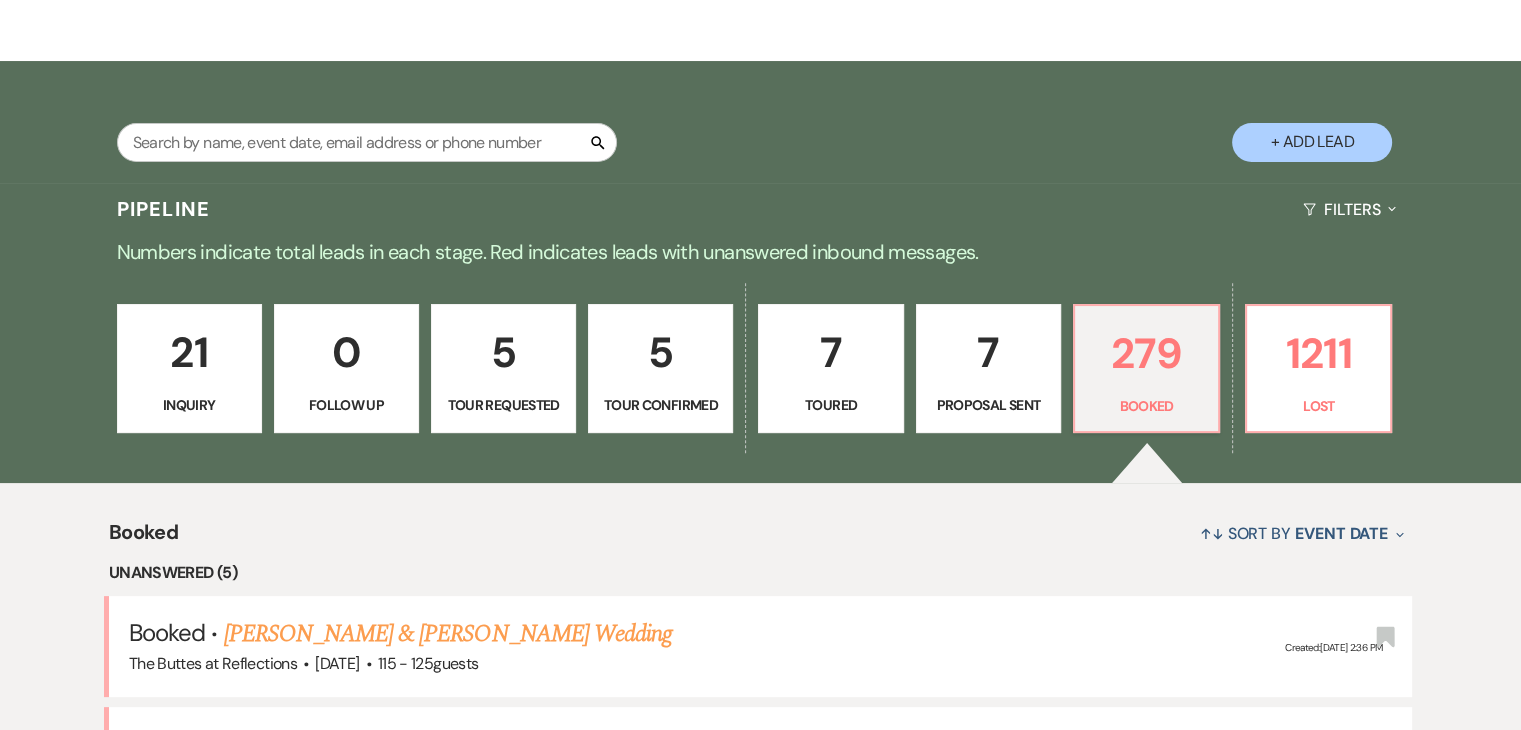 click on "Numbers indicate total leads in each stage. Red indicates leads with unanswered inbound messages." at bounding box center [761, 252] 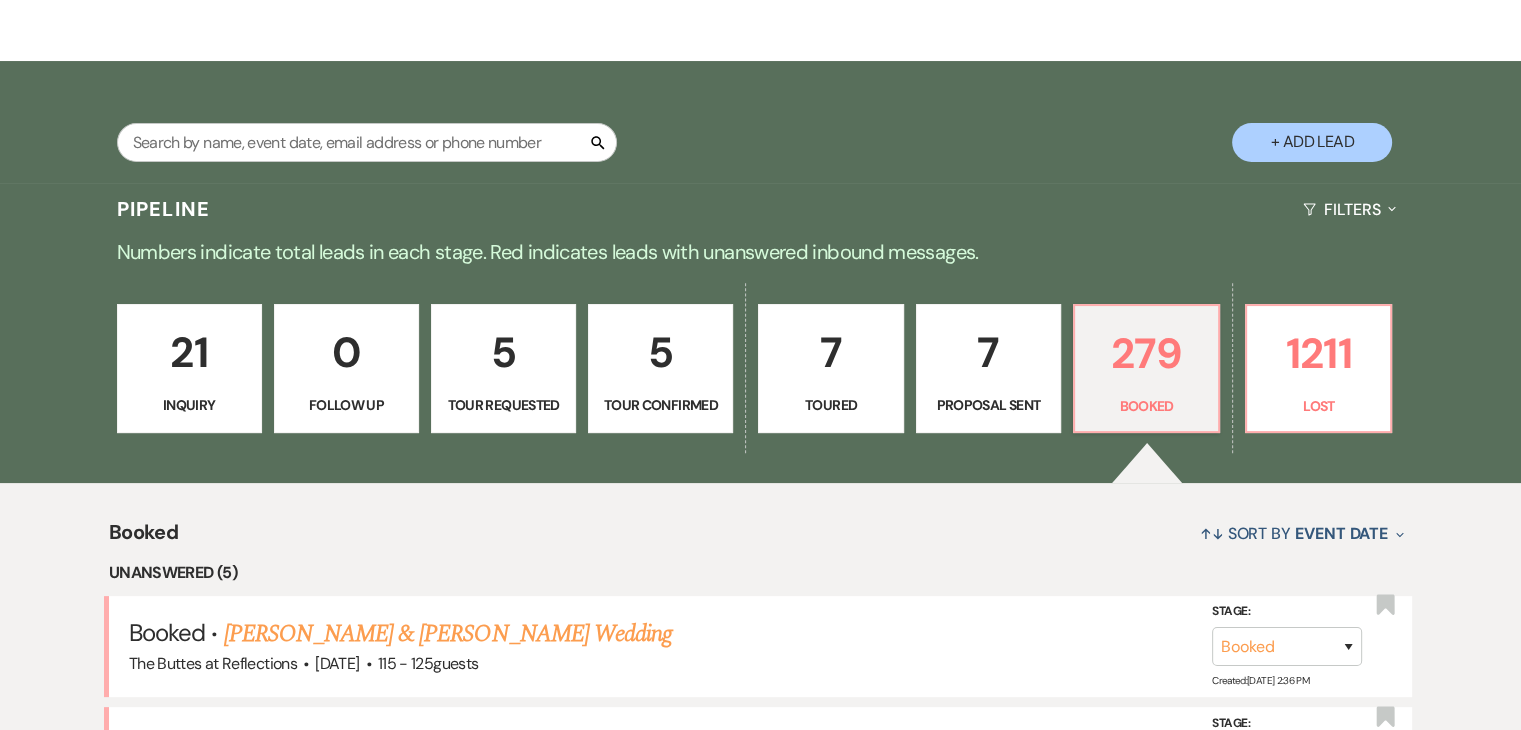 scroll, scrollTop: 197, scrollLeft: 0, axis: vertical 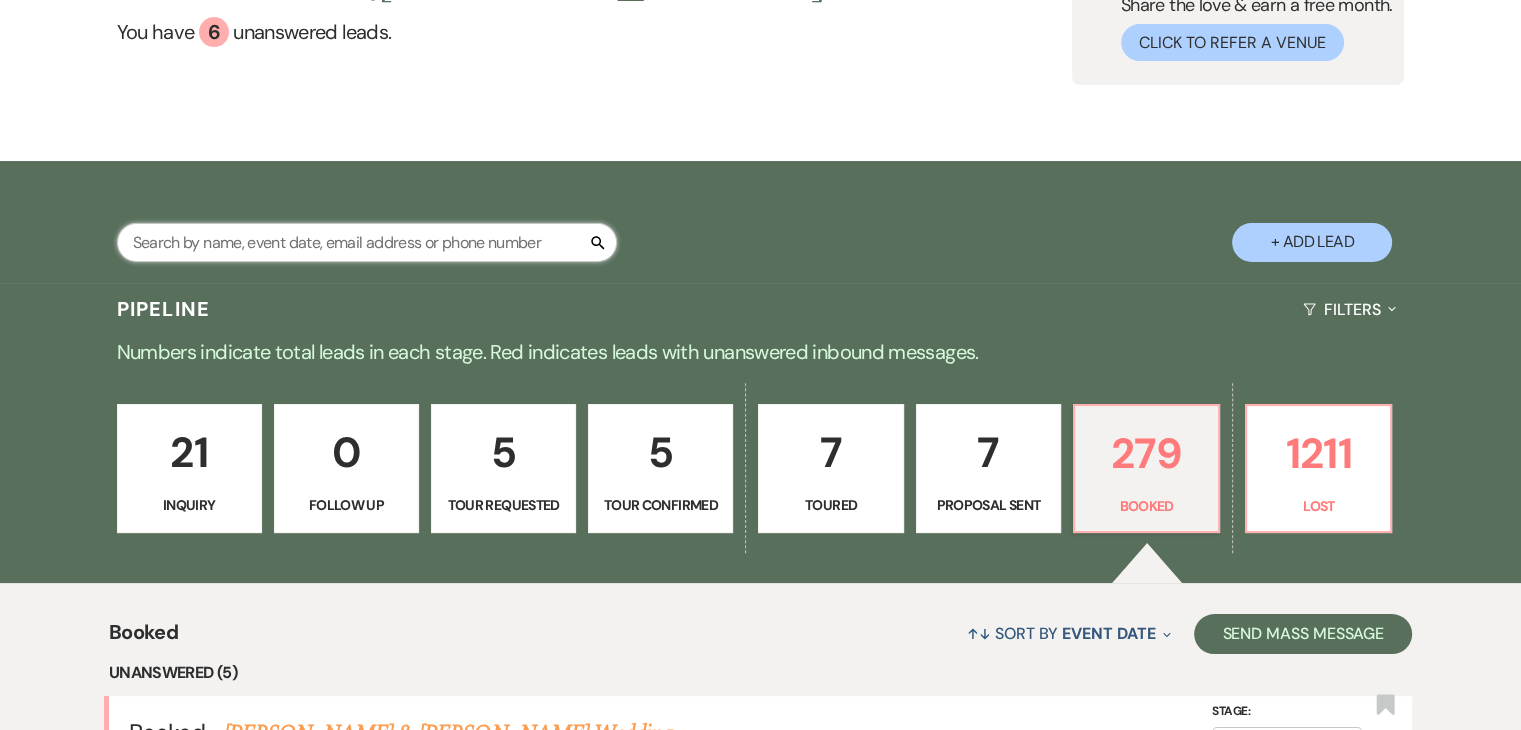click at bounding box center (367, 242) 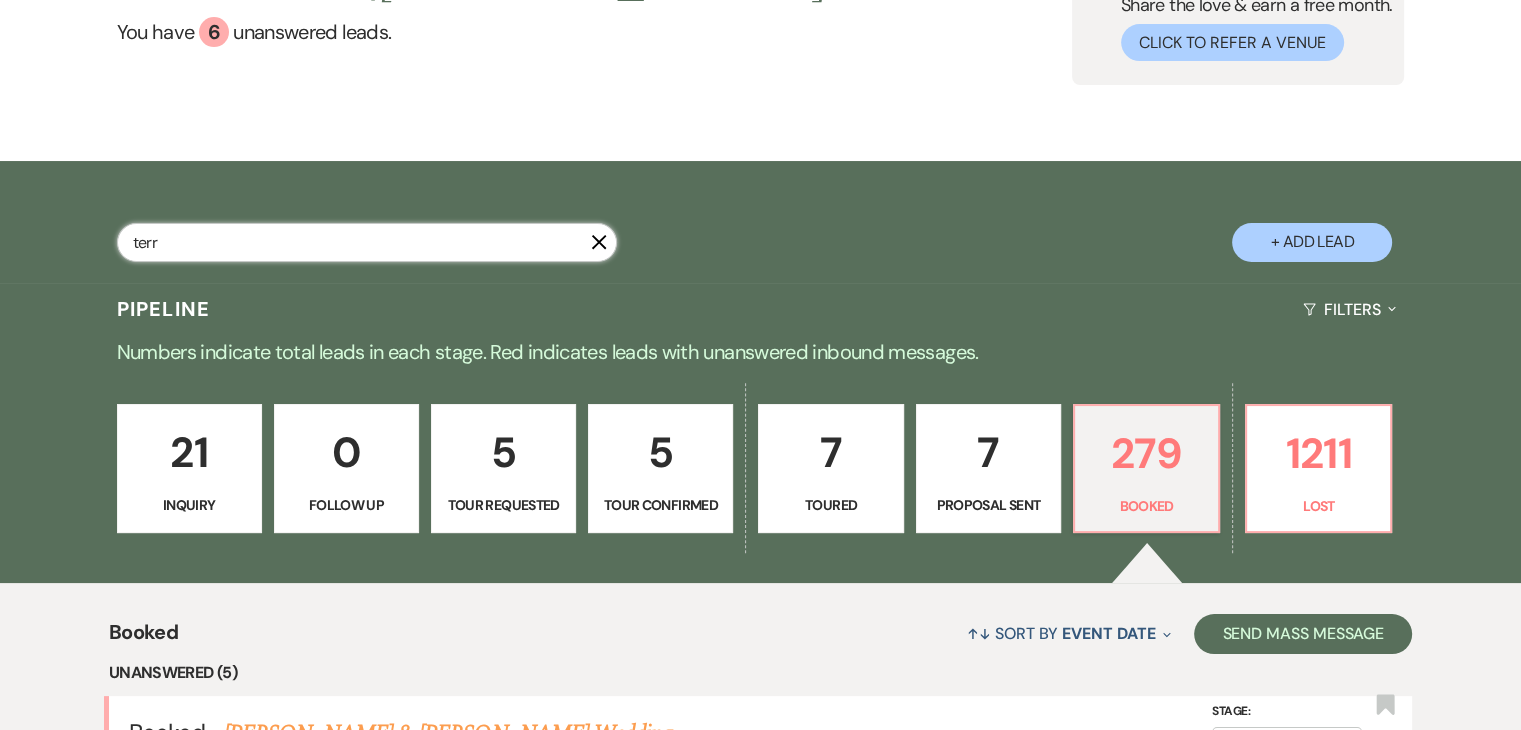 type on "terre" 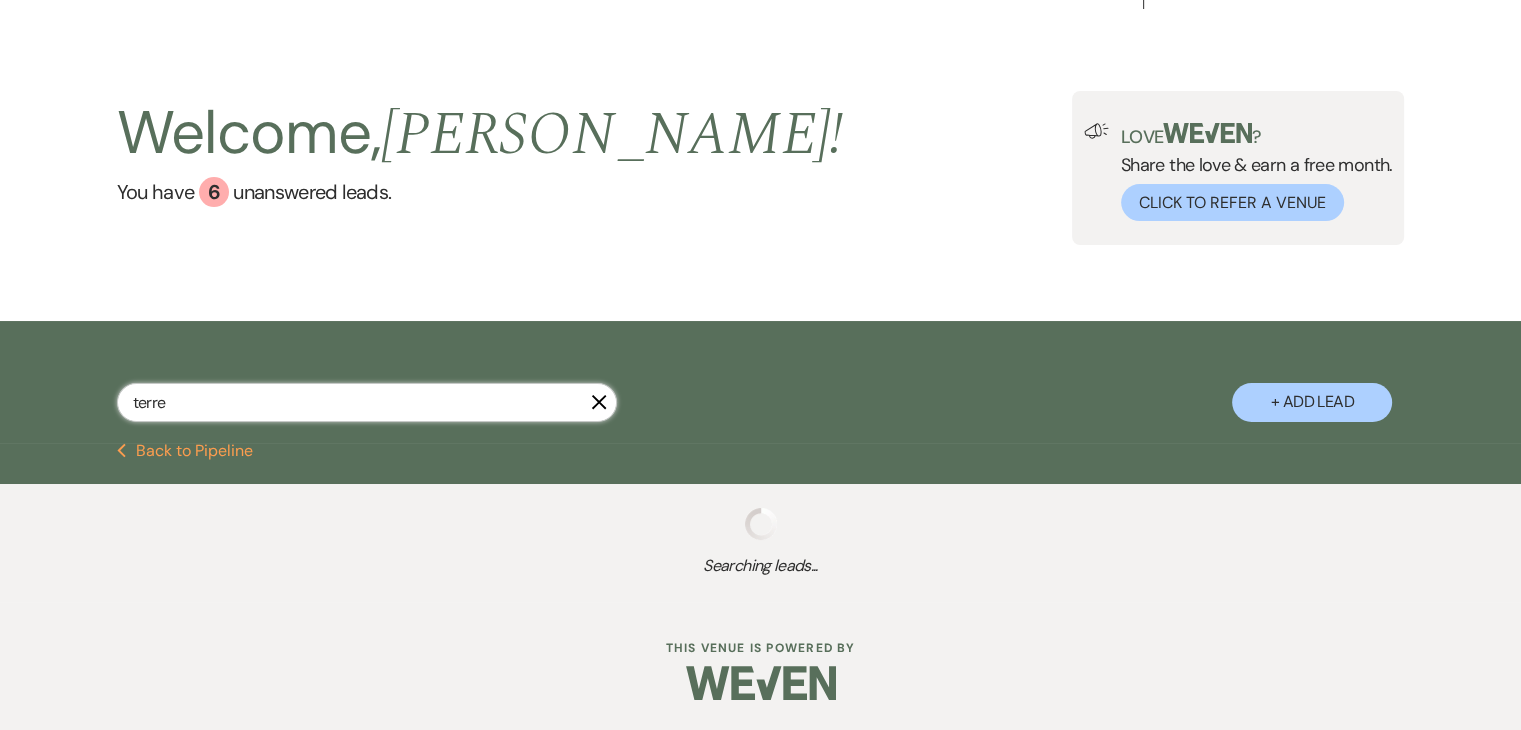 select on "8" 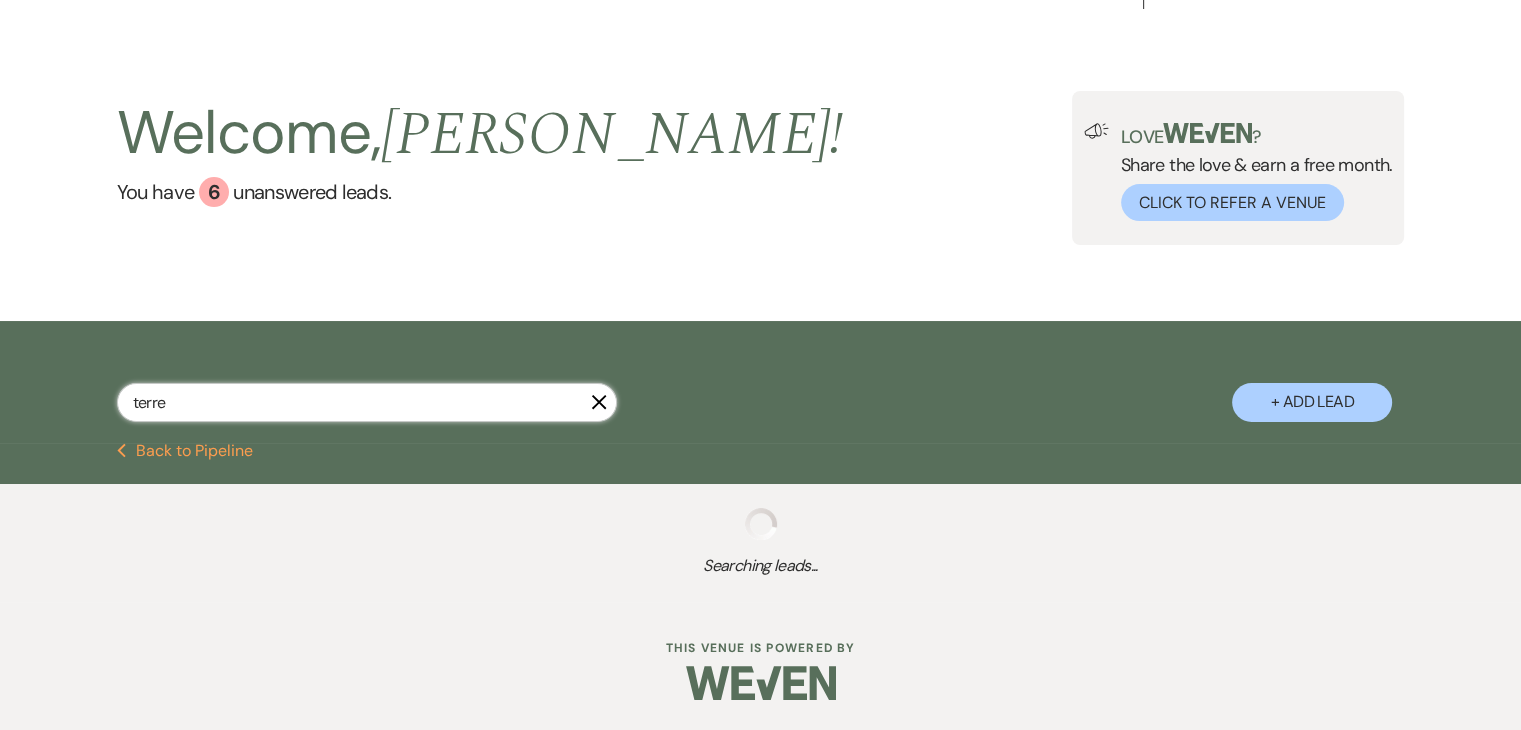 select on "5" 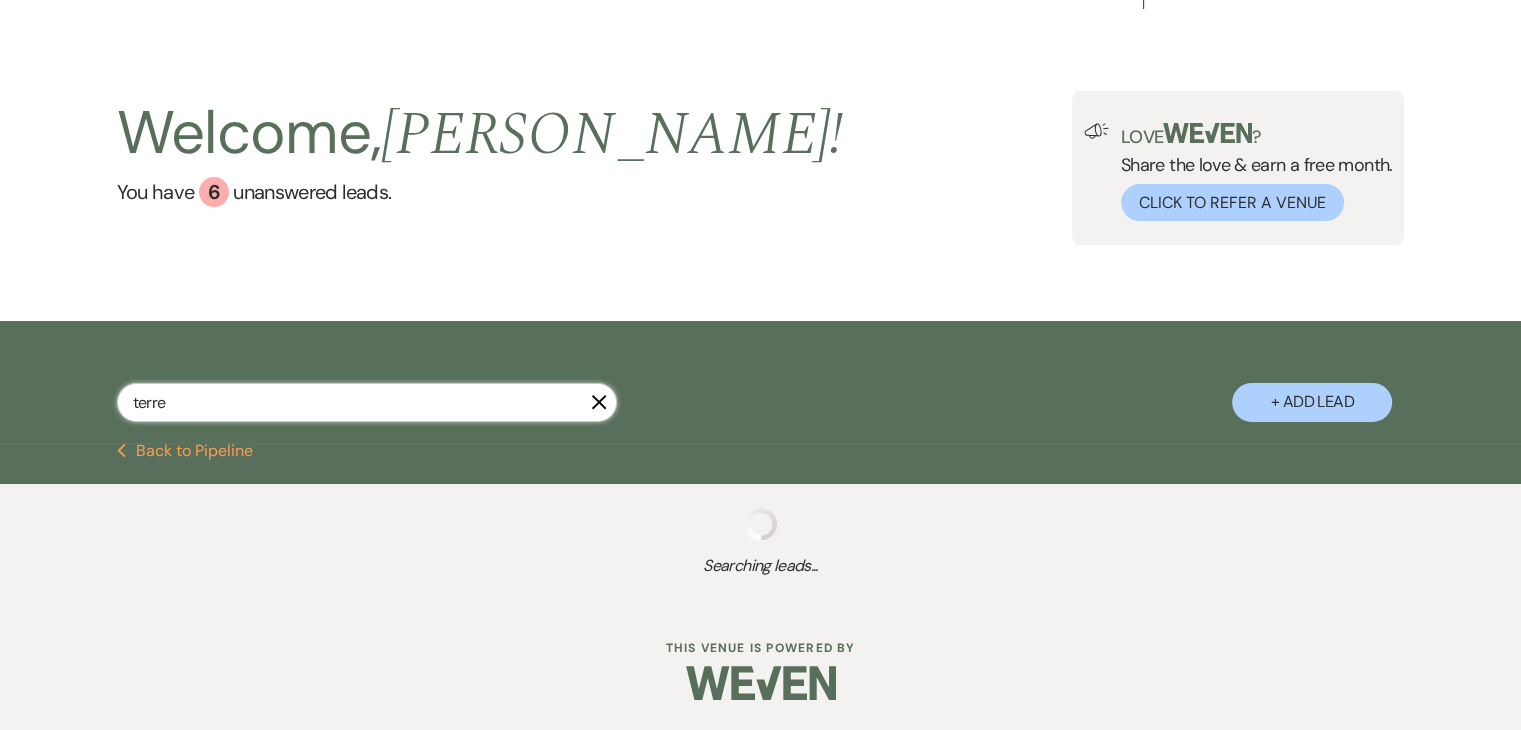 select on "8" 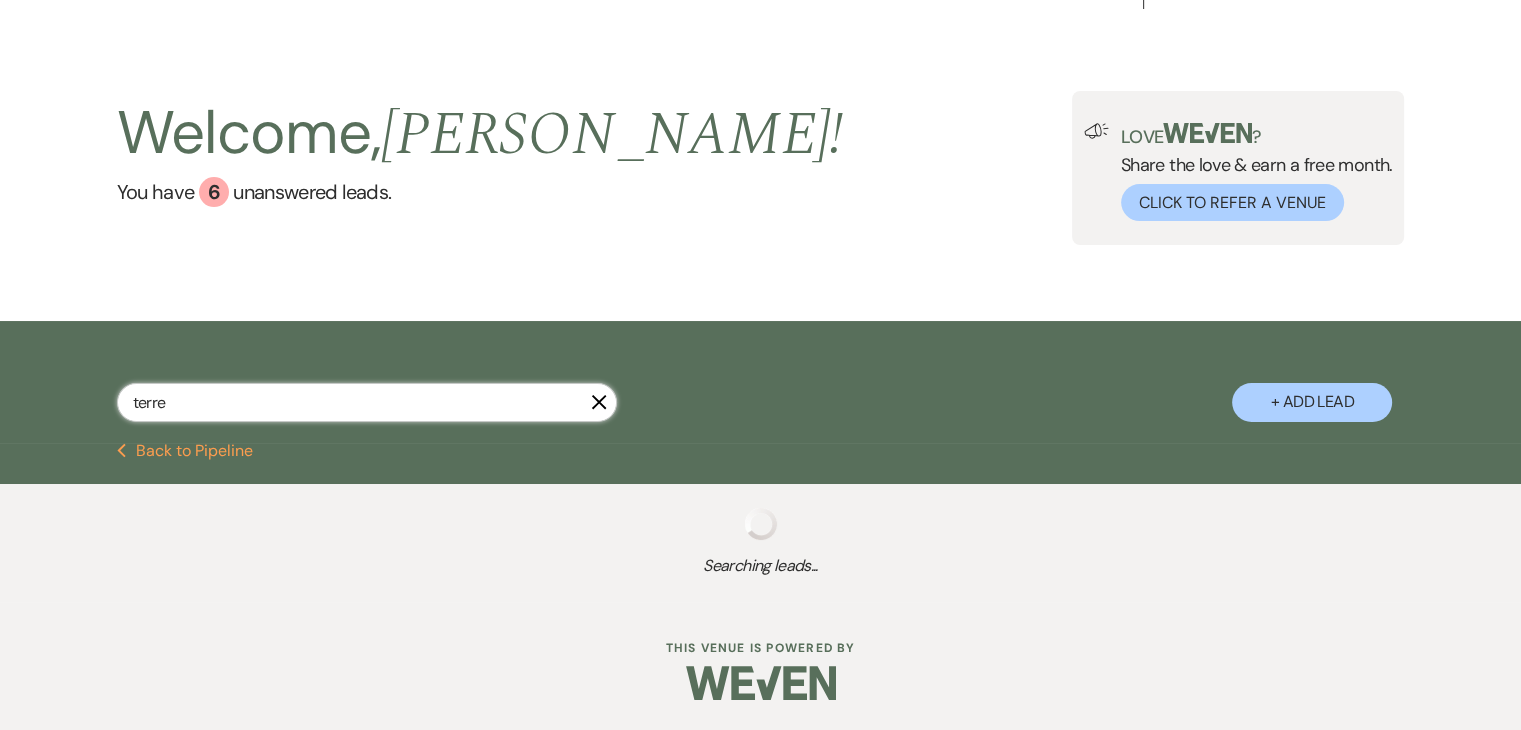 select on "6" 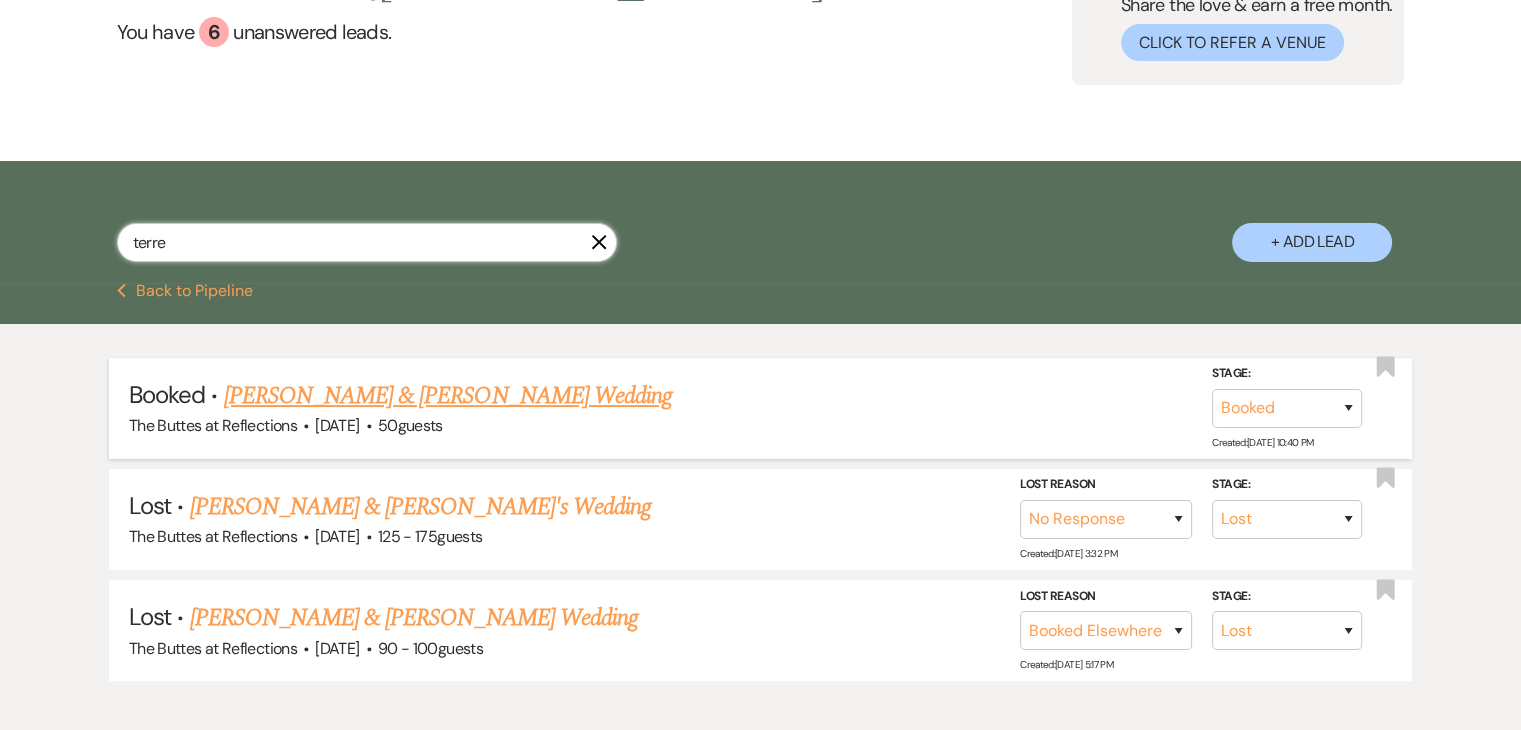 type on "terre" 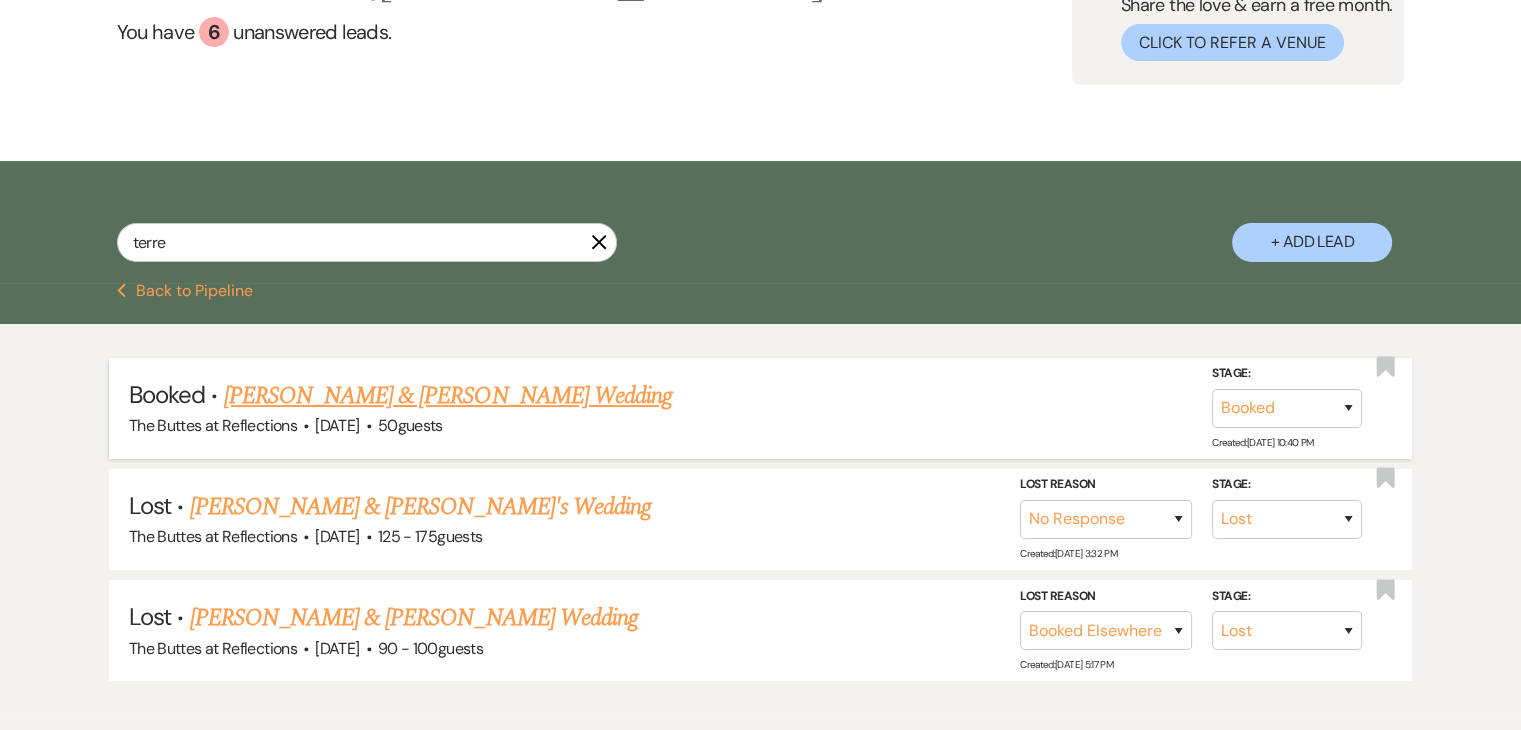 click on "[PERSON_NAME] & [PERSON_NAME] Wedding" at bounding box center (448, 396) 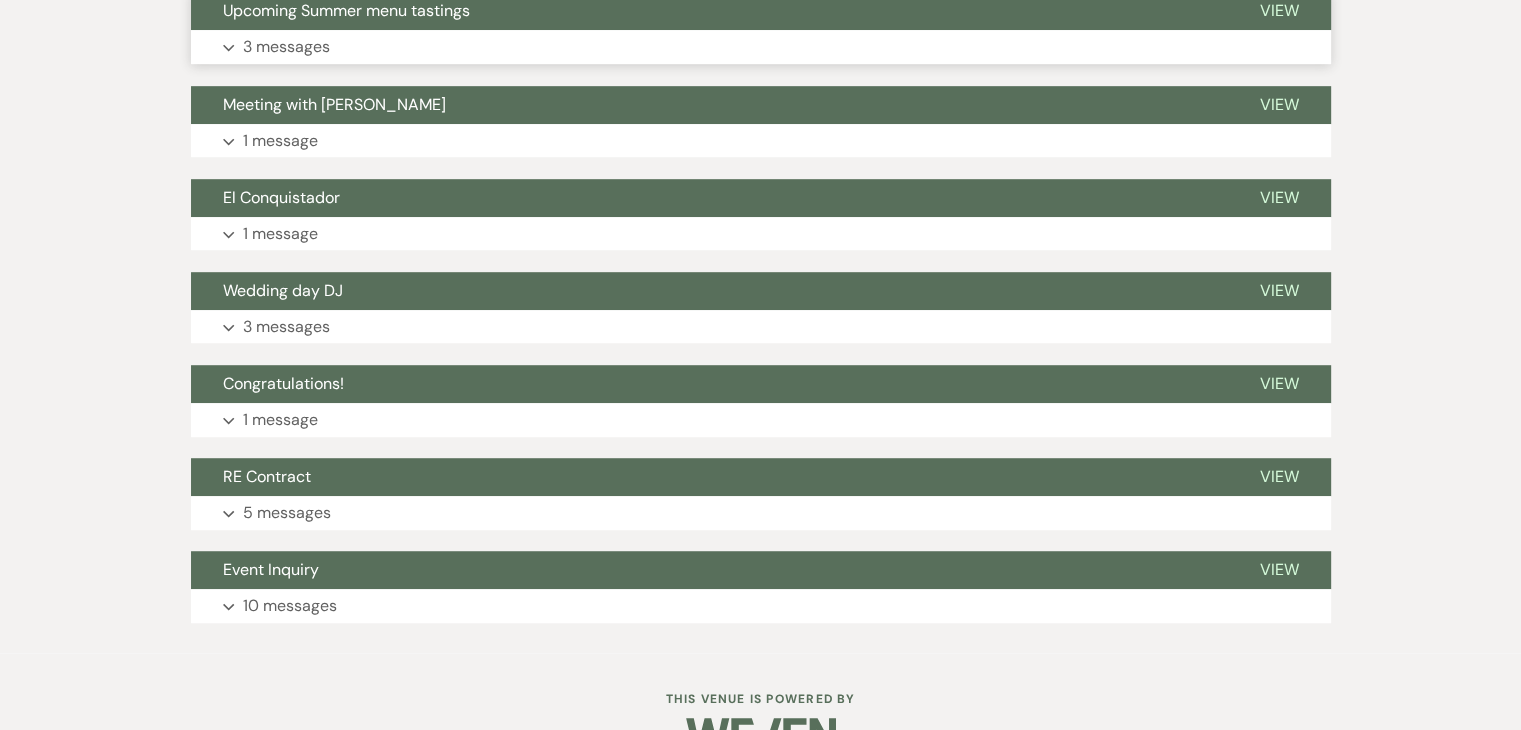 scroll, scrollTop: 1248, scrollLeft: 0, axis: vertical 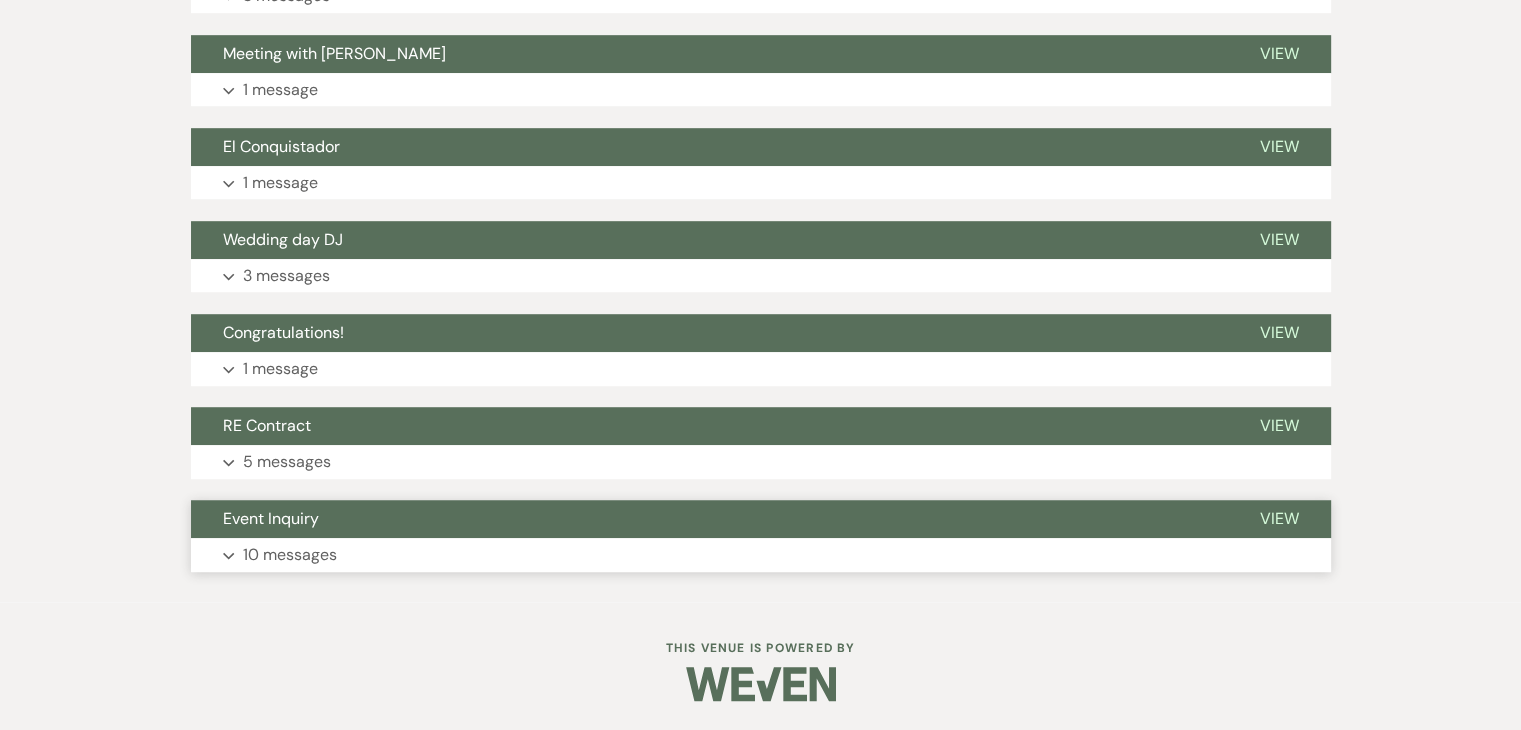 click on "10 messages" at bounding box center (290, 555) 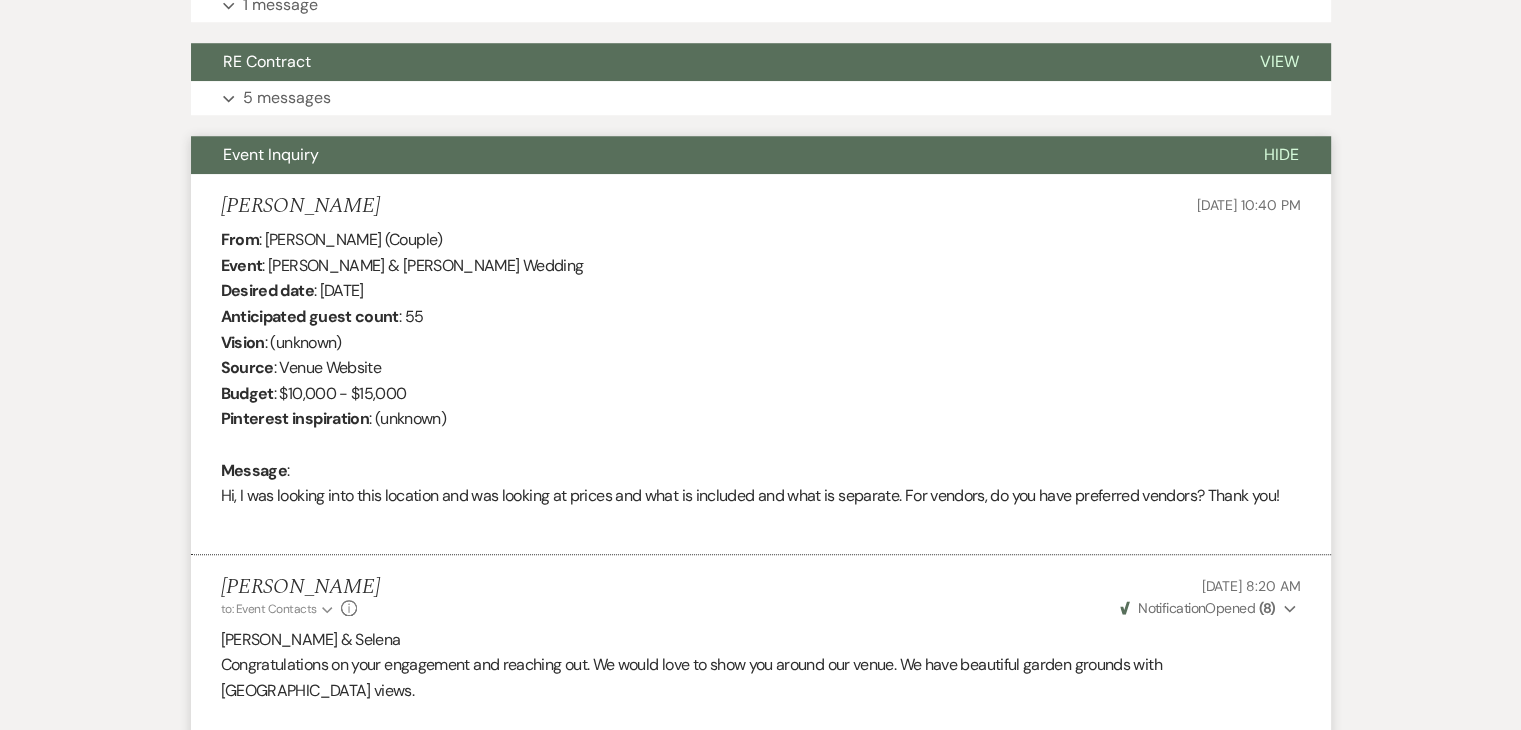 scroll, scrollTop: 1112, scrollLeft: 0, axis: vertical 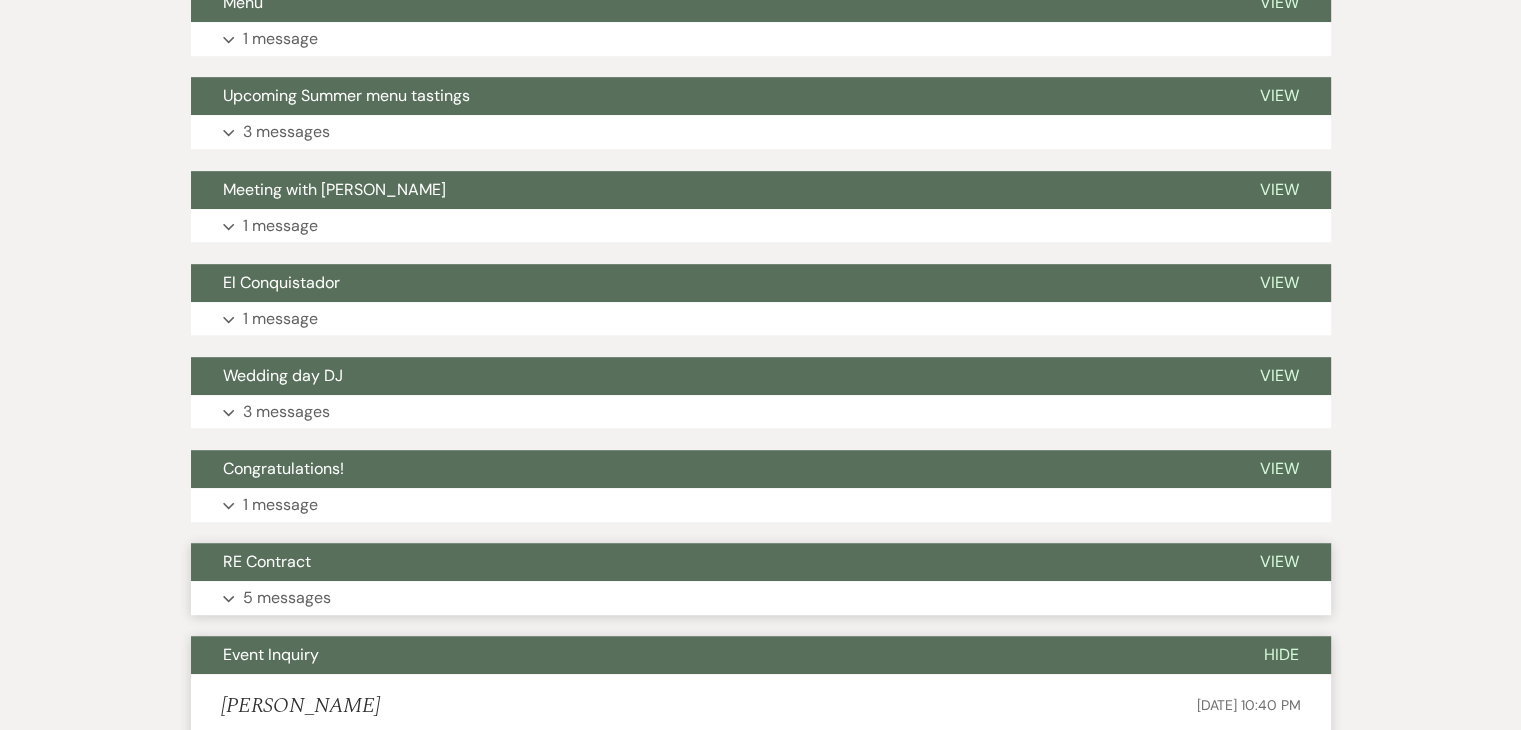 click on "5 messages" at bounding box center [287, 598] 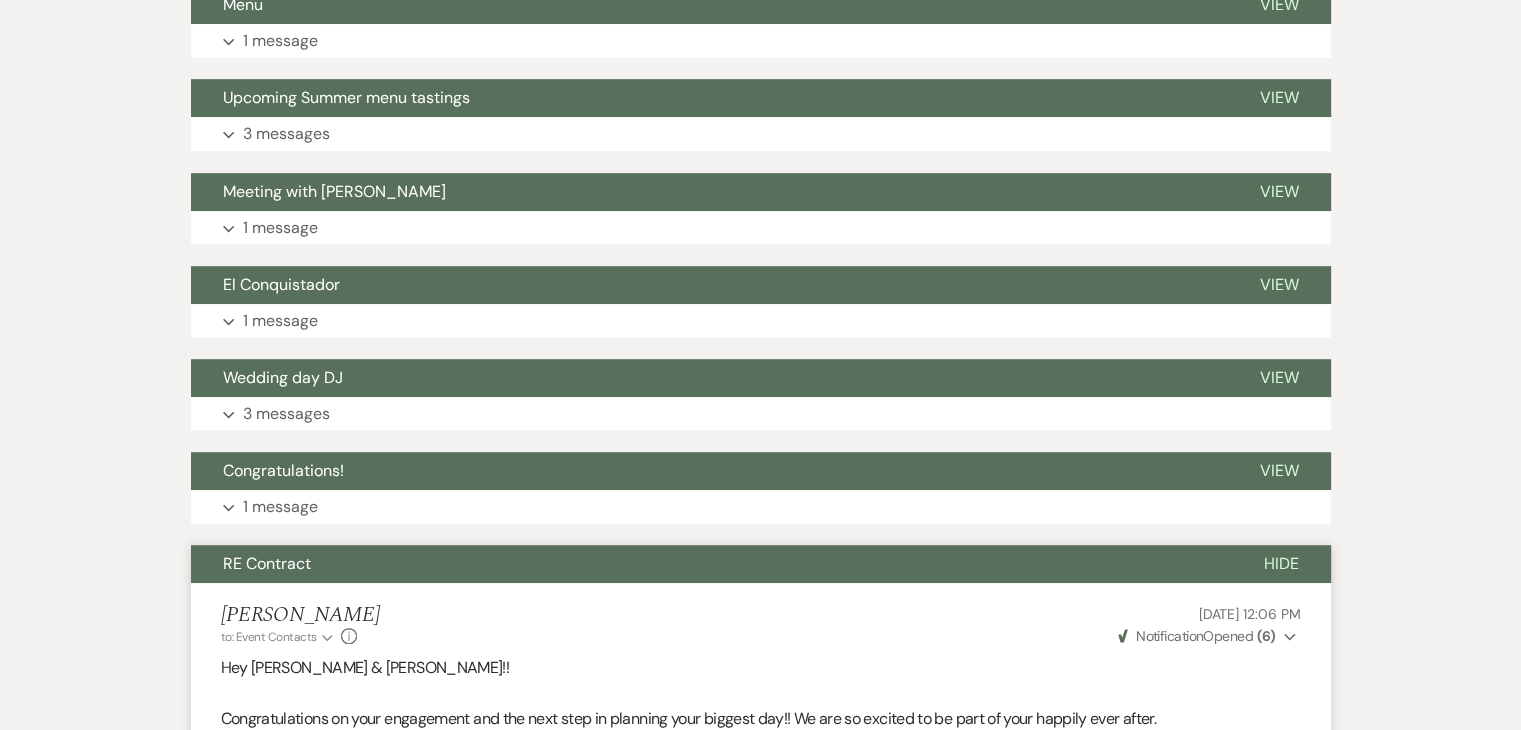 scroll, scrollTop: 1017, scrollLeft: 0, axis: vertical 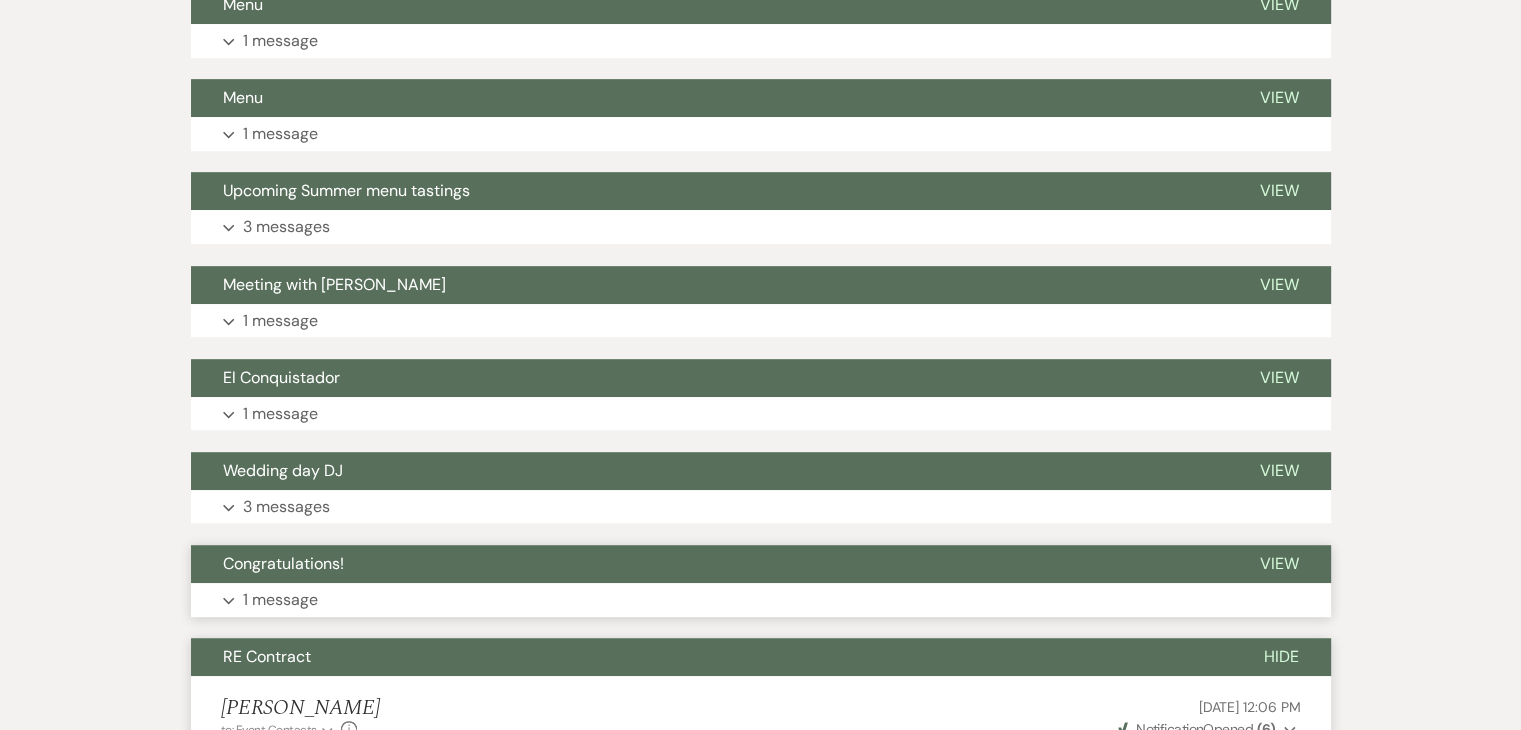 click on "1 message" at bounding box center (280, 600) 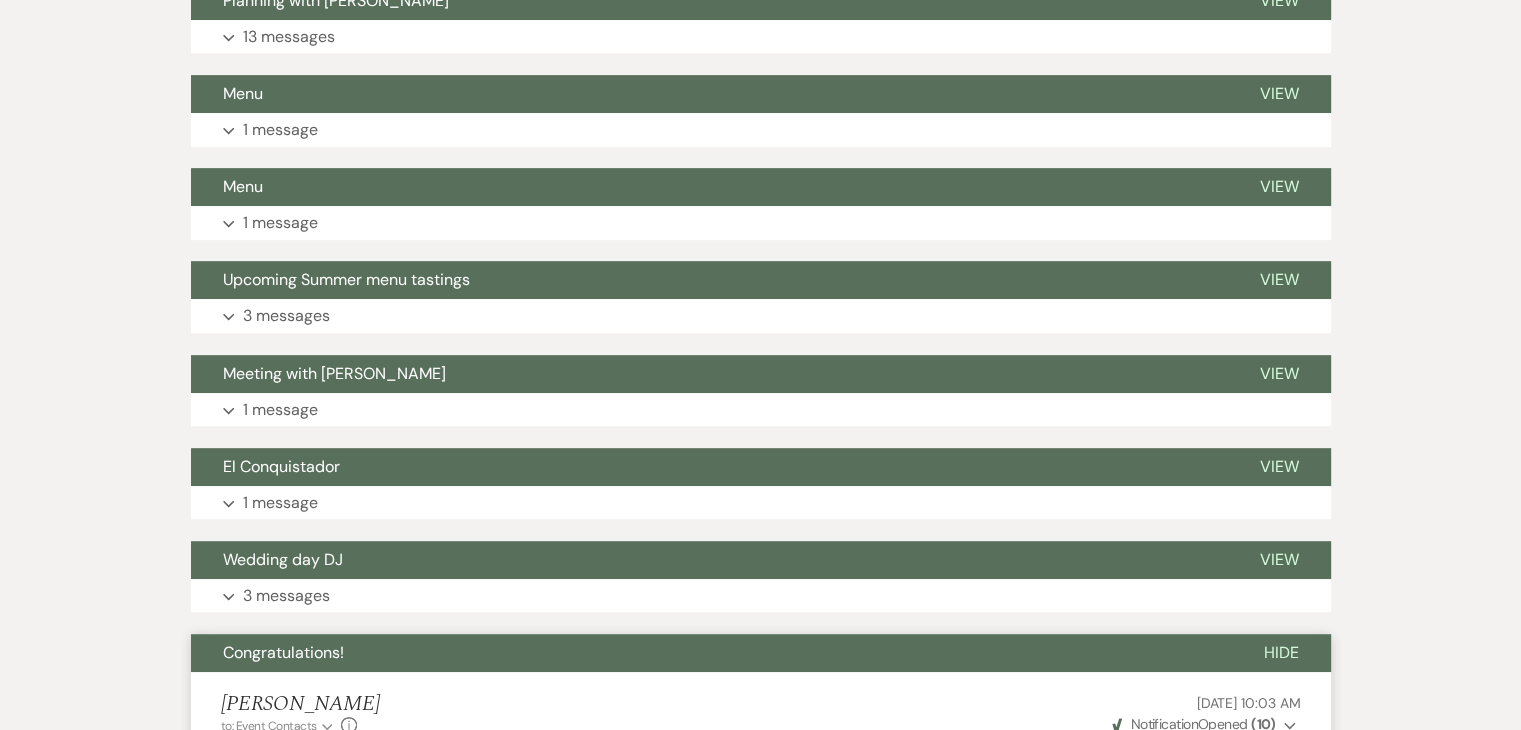 scroll, scrollTop: 917, scrollLeft: 0, axis: vertical 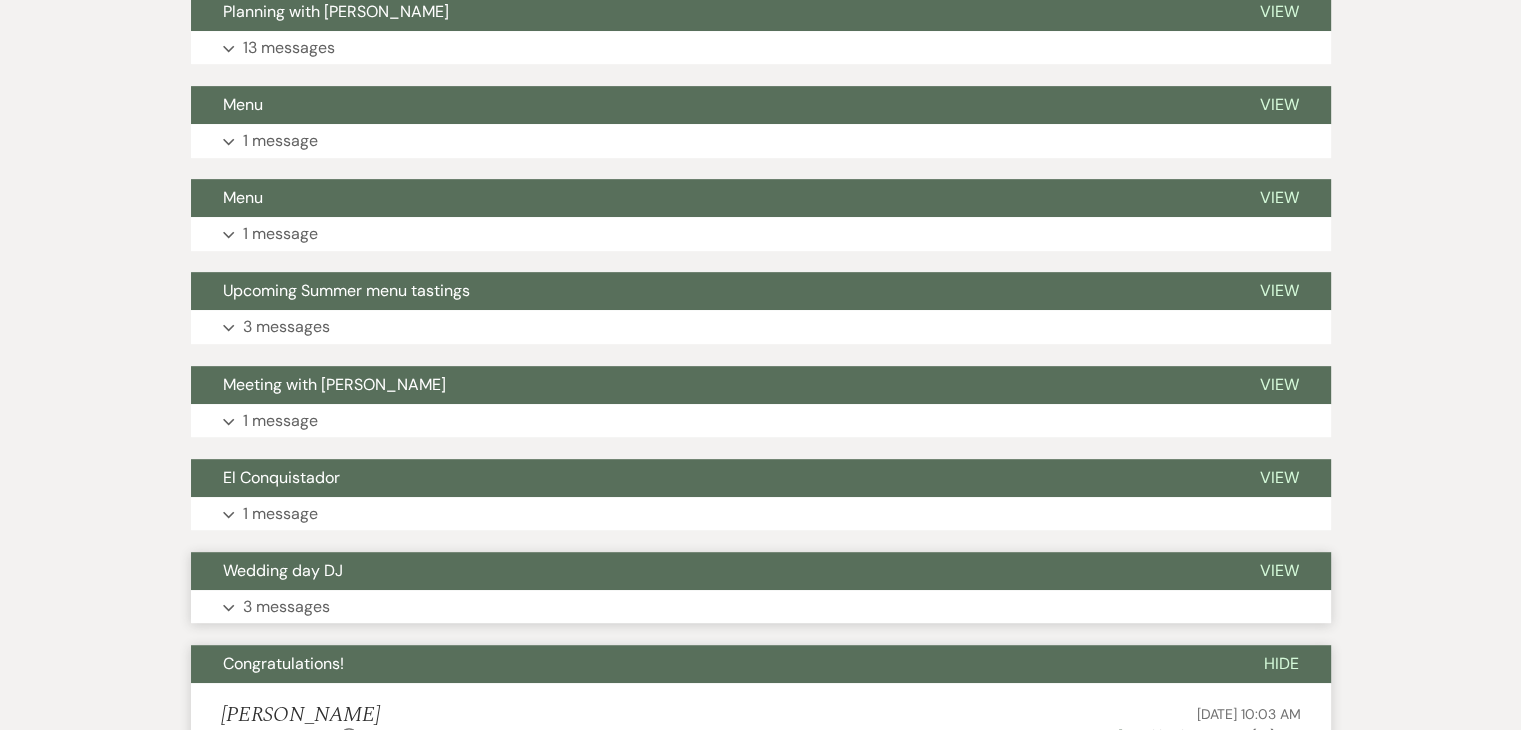 click on "3 messages" at bounding box center (286, 607) 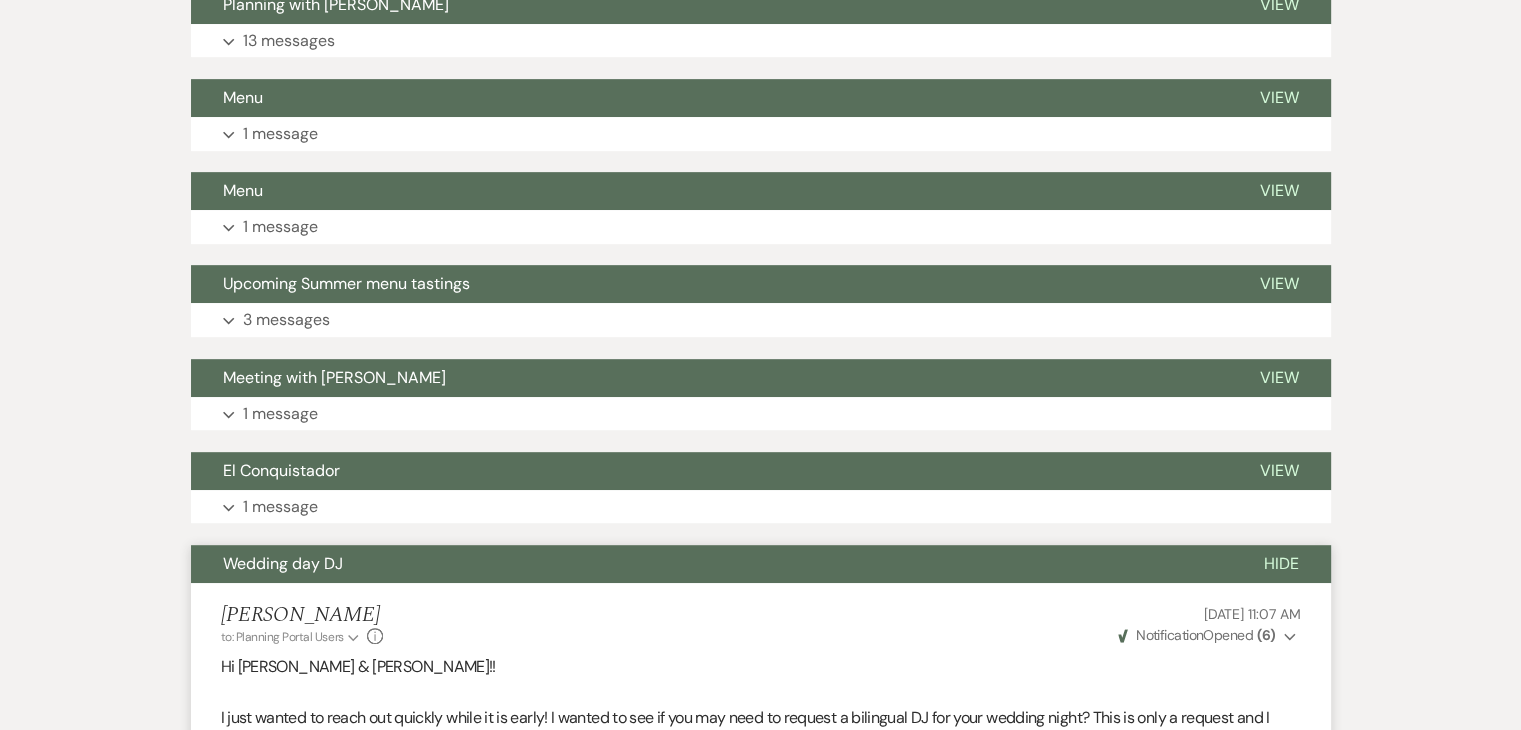 scroll, scrollTop: 917, scrollLeft: 0, axis: vertical 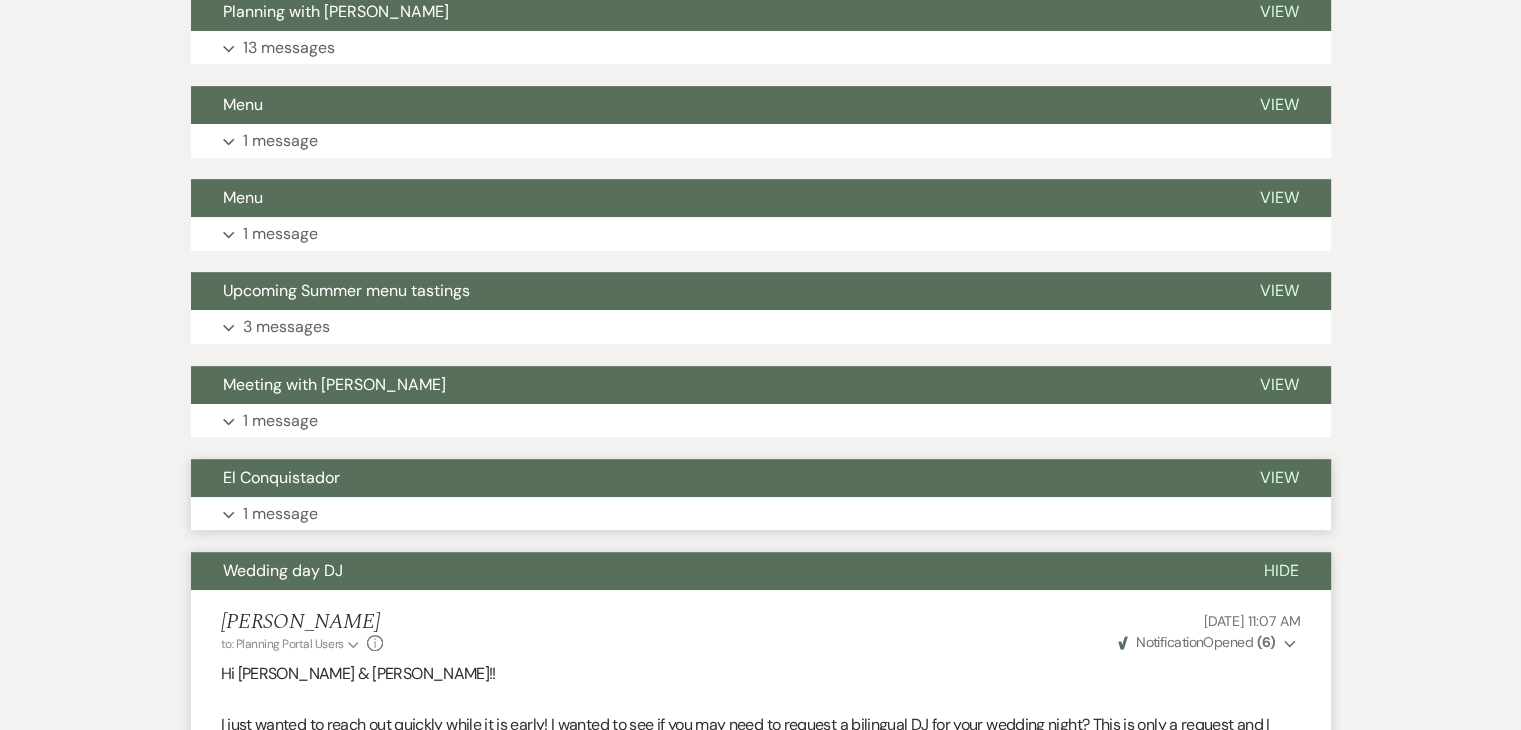 click on "1 message" at bounding box center [280, 514] 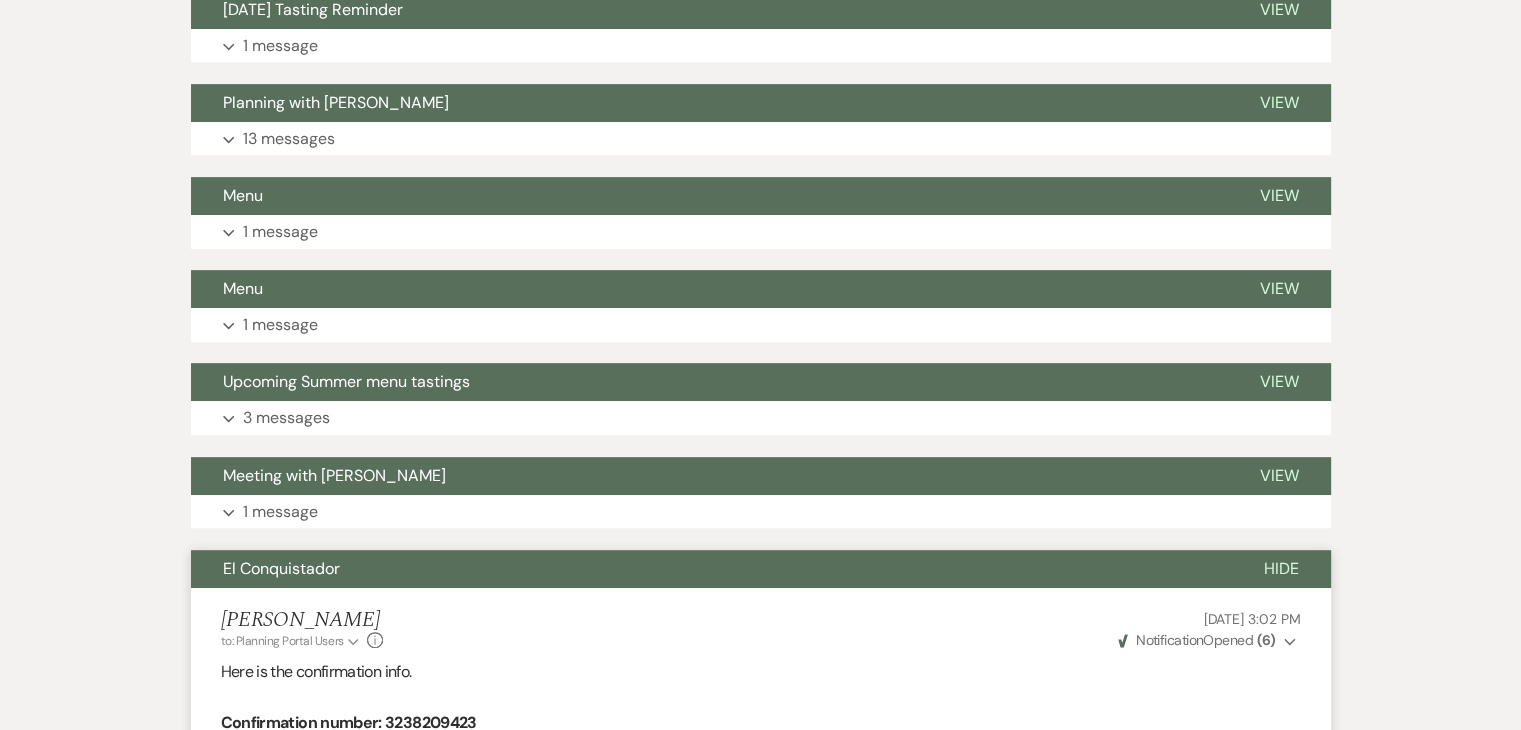 scroll, scrollTop: 817, scrollLeft: 0, axis: vertical 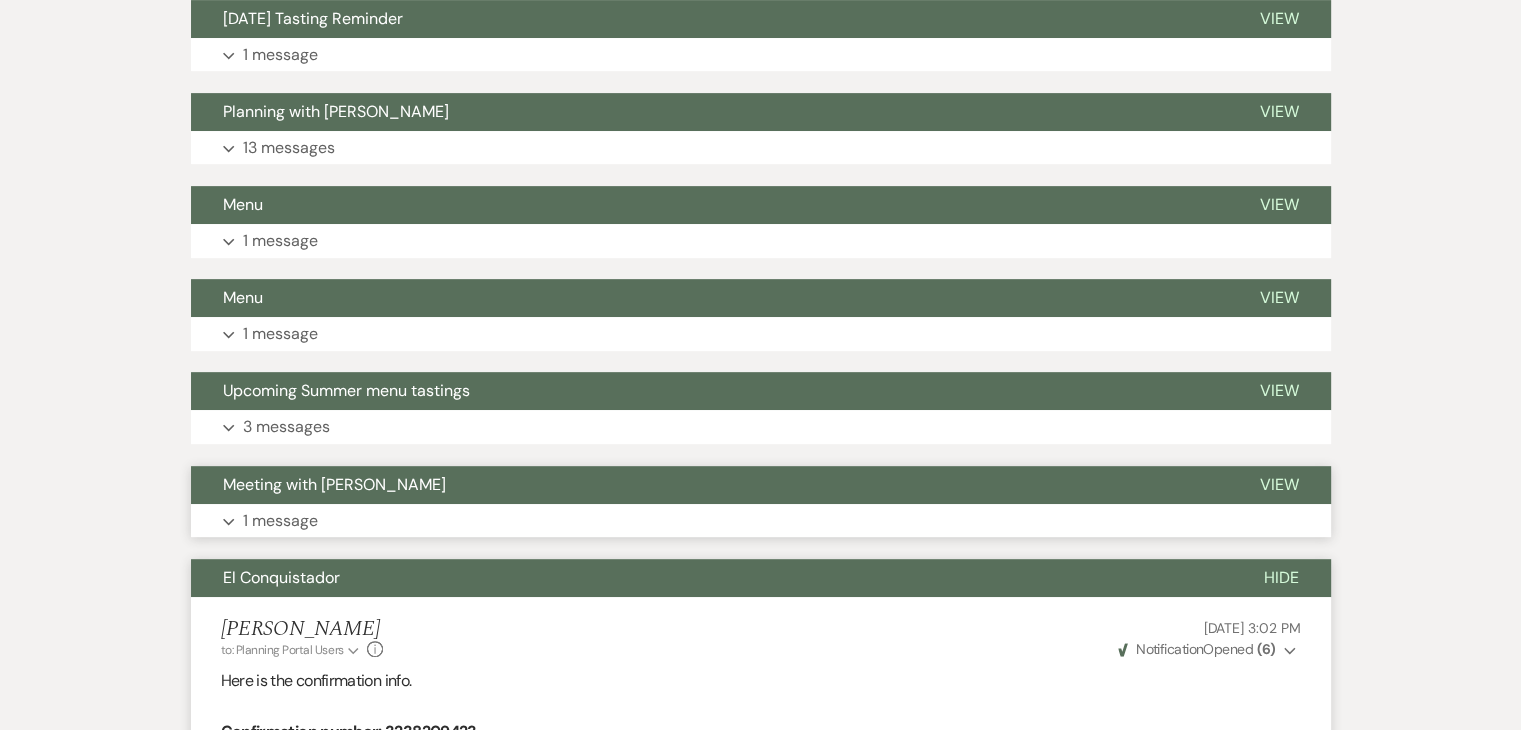 click on "1 message" at bounding box center [280, 521] 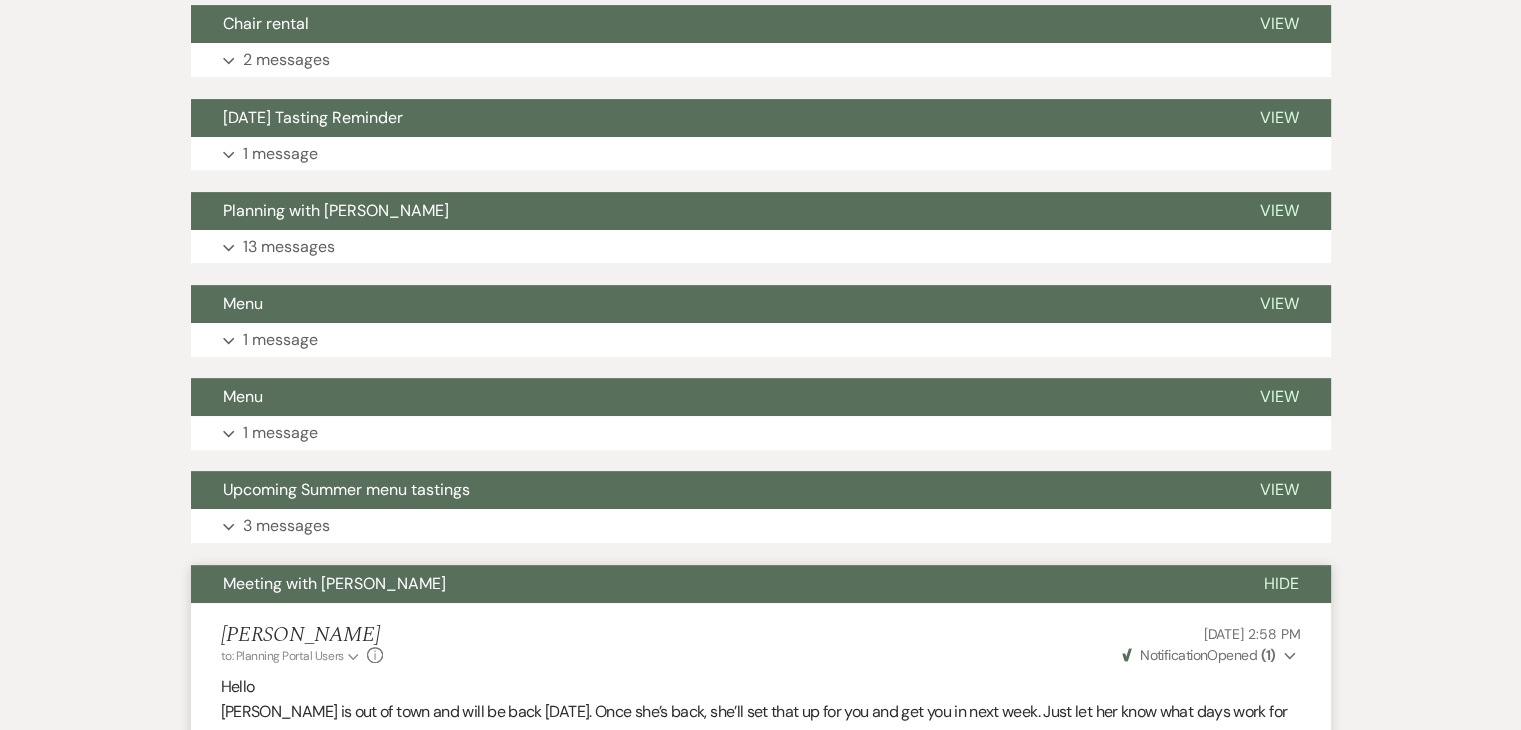 scroll, scrollTop: 717, scrollLeft: 0, axis: vertical 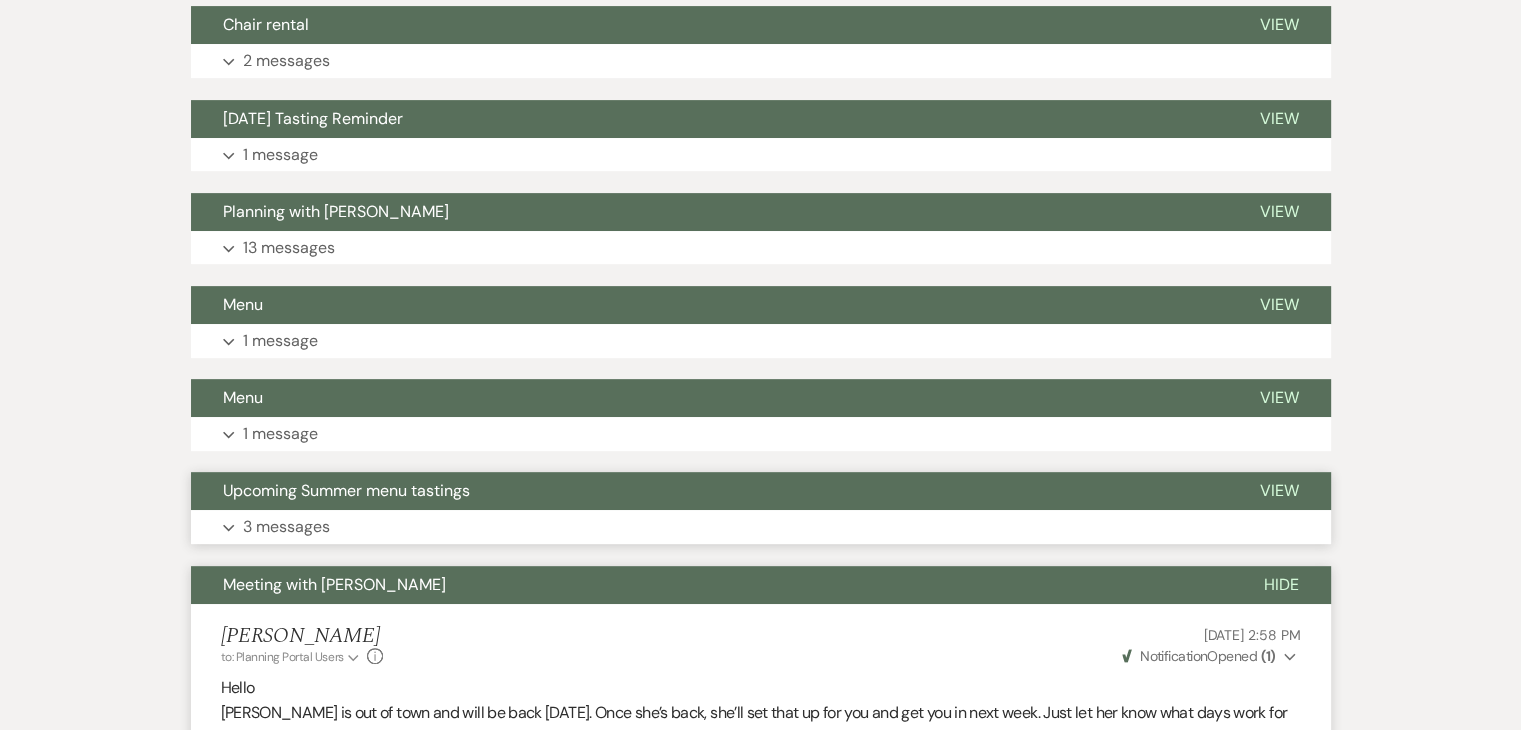 click on "3 messages" at bounding box center [286, 527] 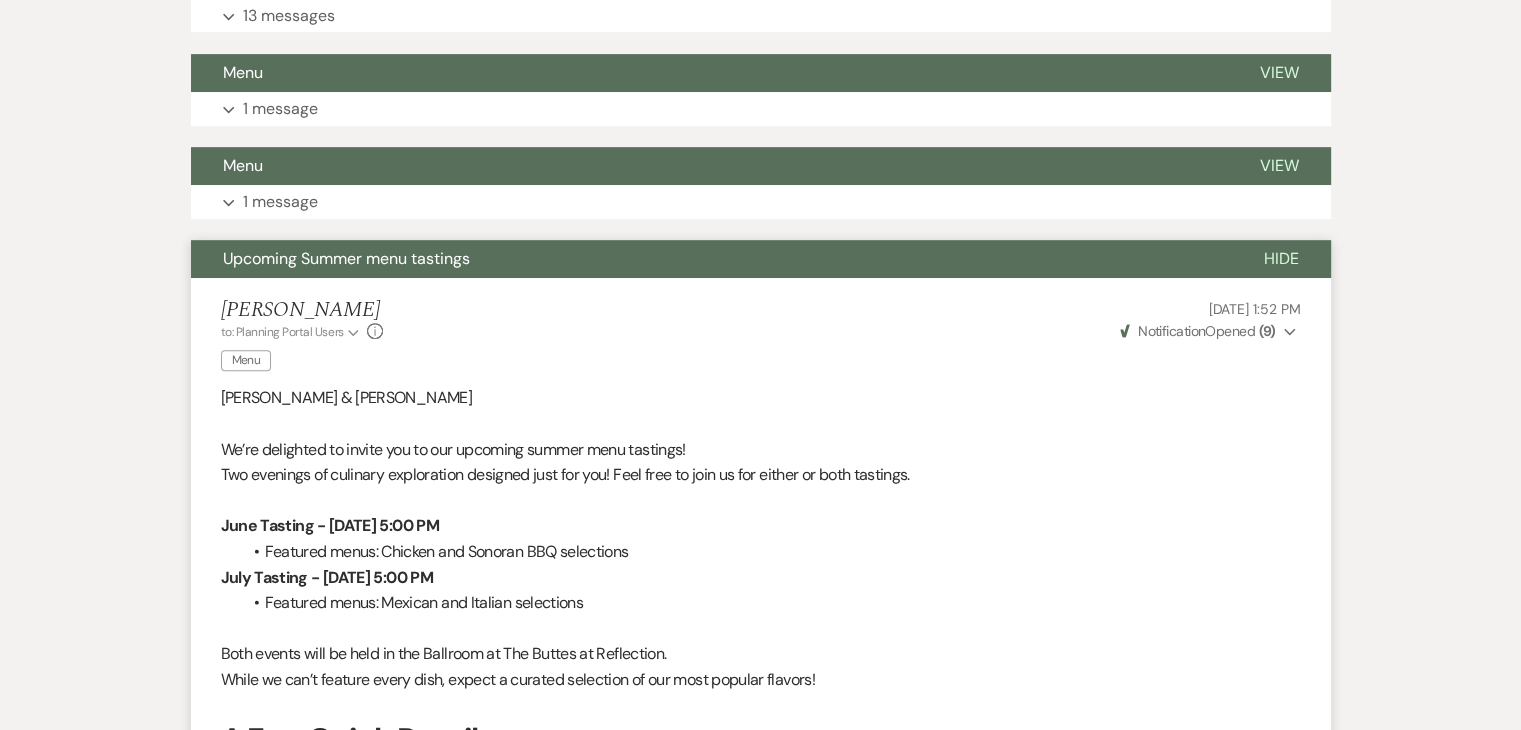 scroll, scrollTop: 917, scrollLeft: 0, axis: vertical 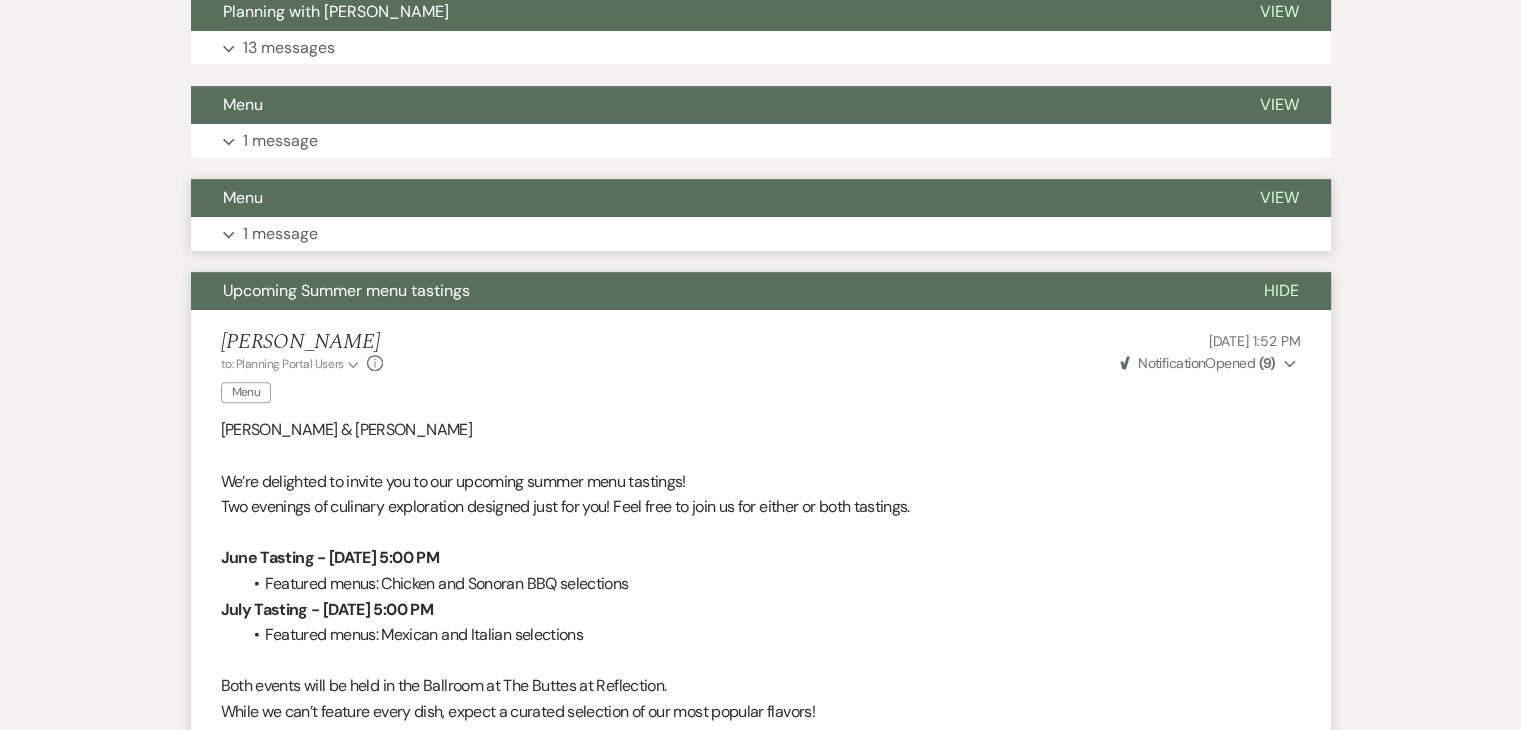 click on "1 message" at bounding box center (280, 234) 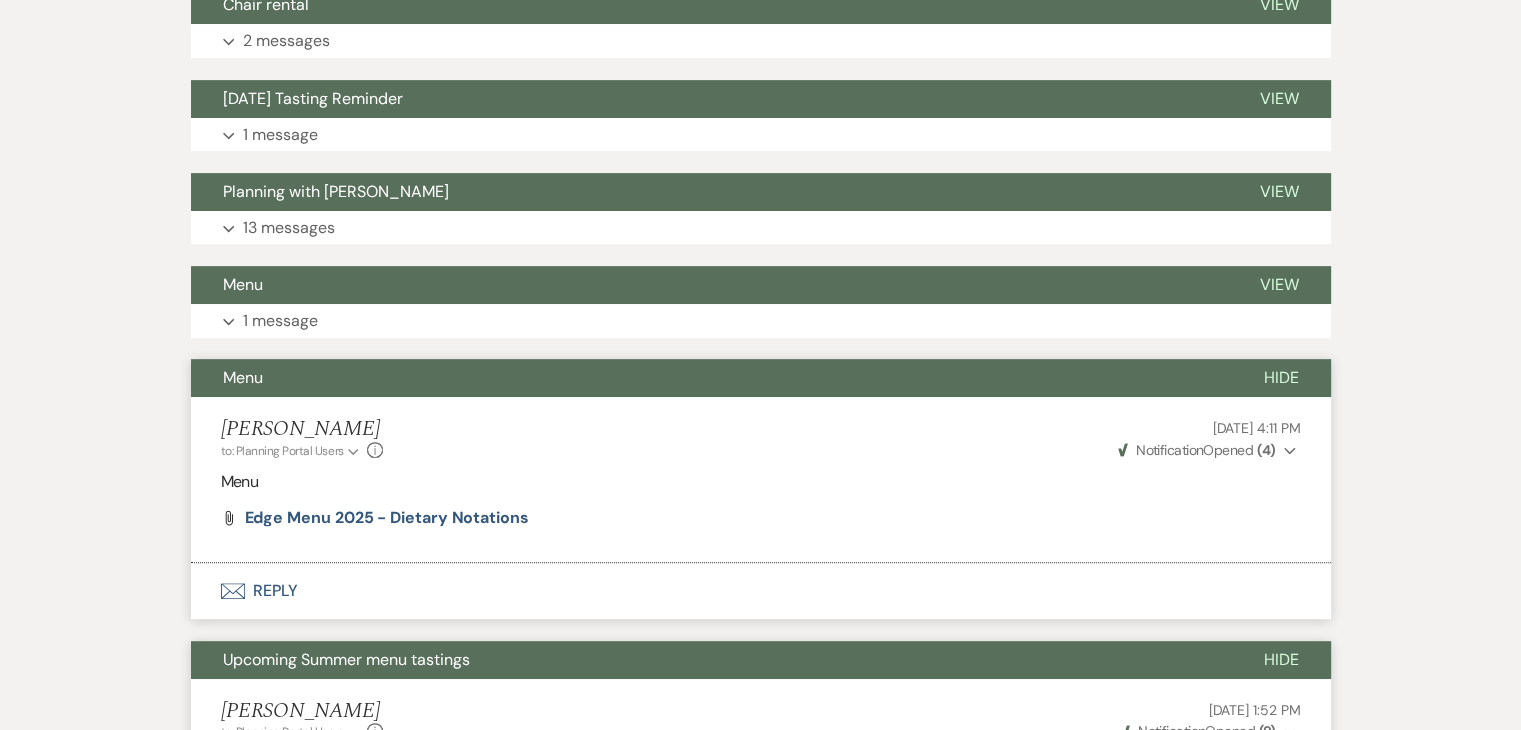 scroll, scrollTop: 717, scrollLeft: 0, axis: vertical 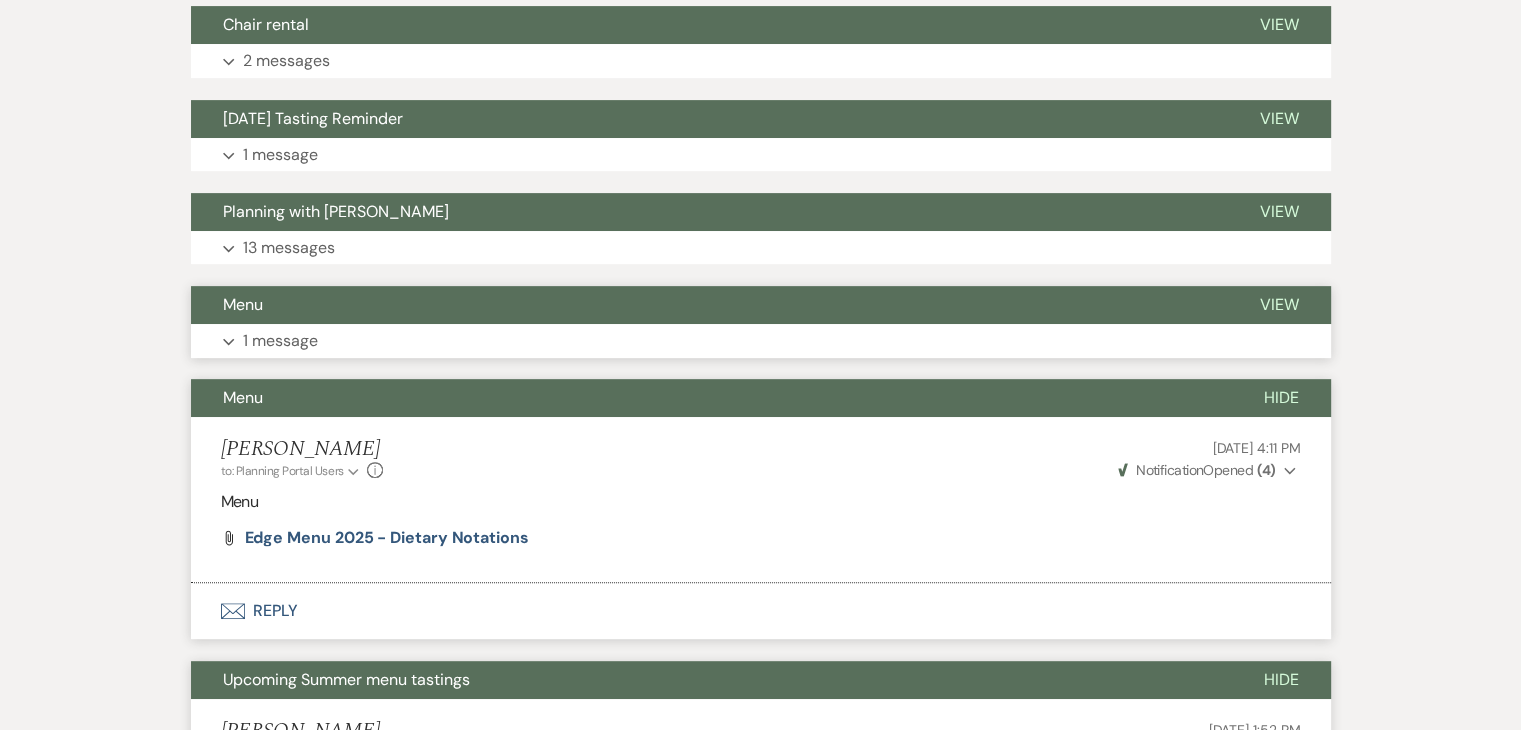click on "1 message" at bounding box center [280, 341] 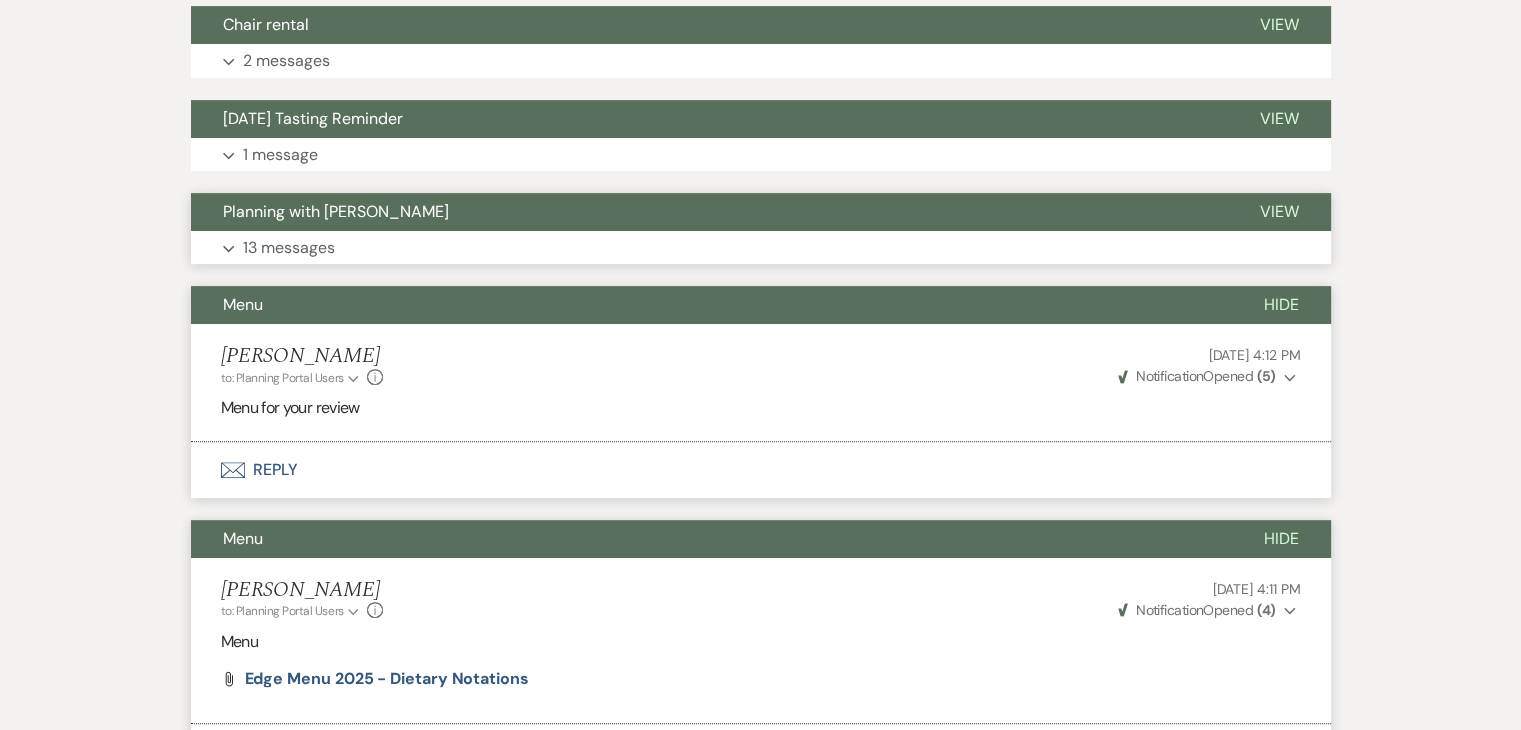 click on "13 messages" at bounding box center [289, 248] 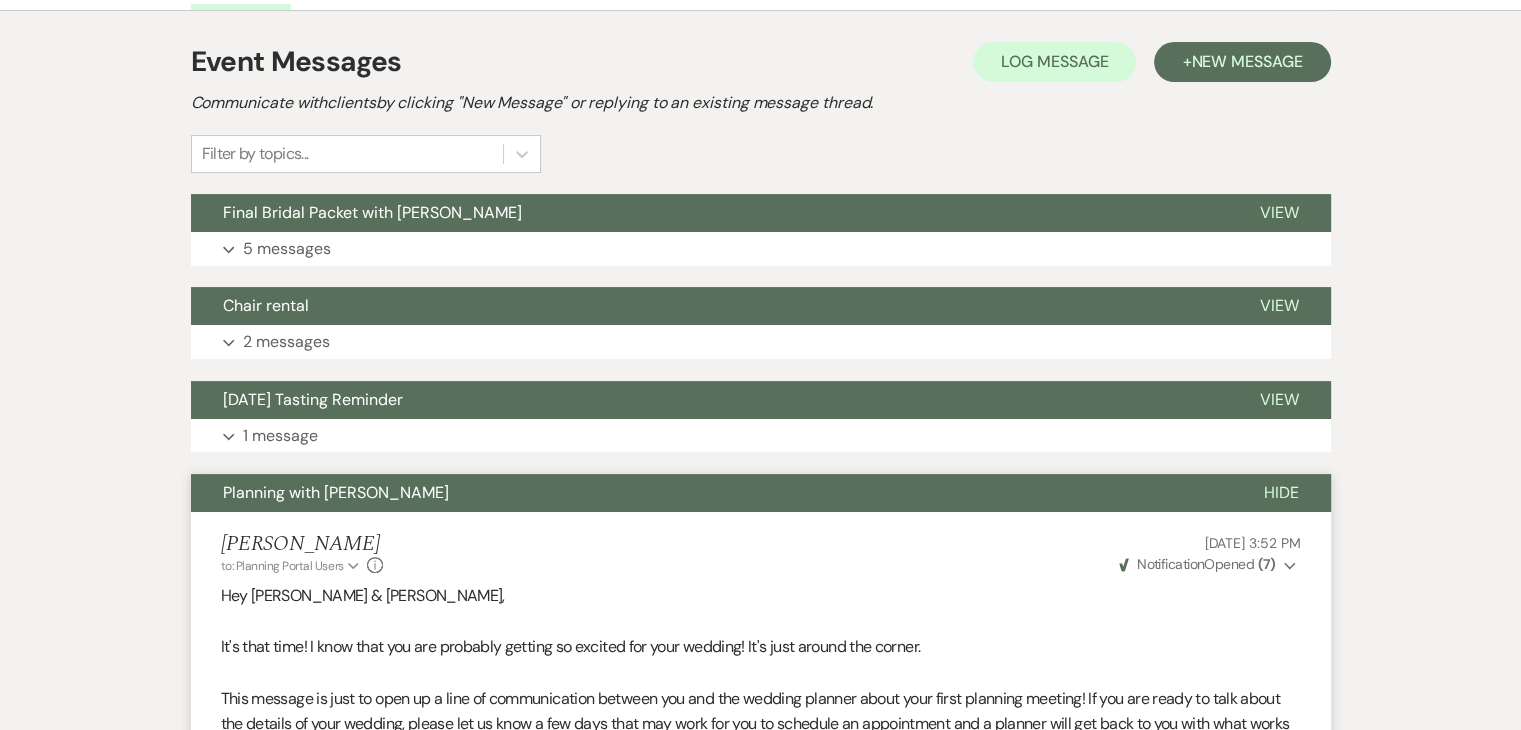 scroll, scrollTop: 417, scrollLeft: 0, axis: vertical 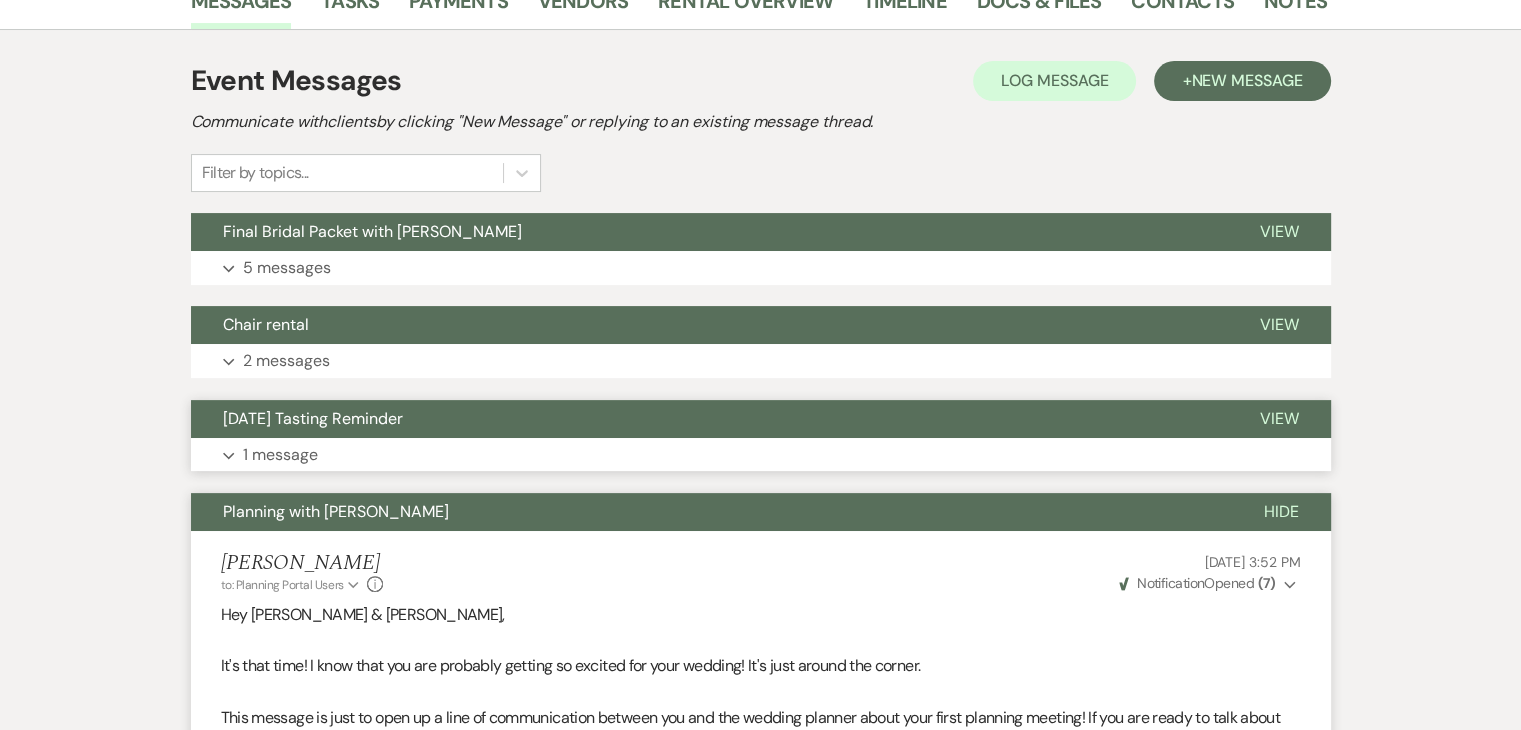click on "1 message" at bounding box center [280, 455] 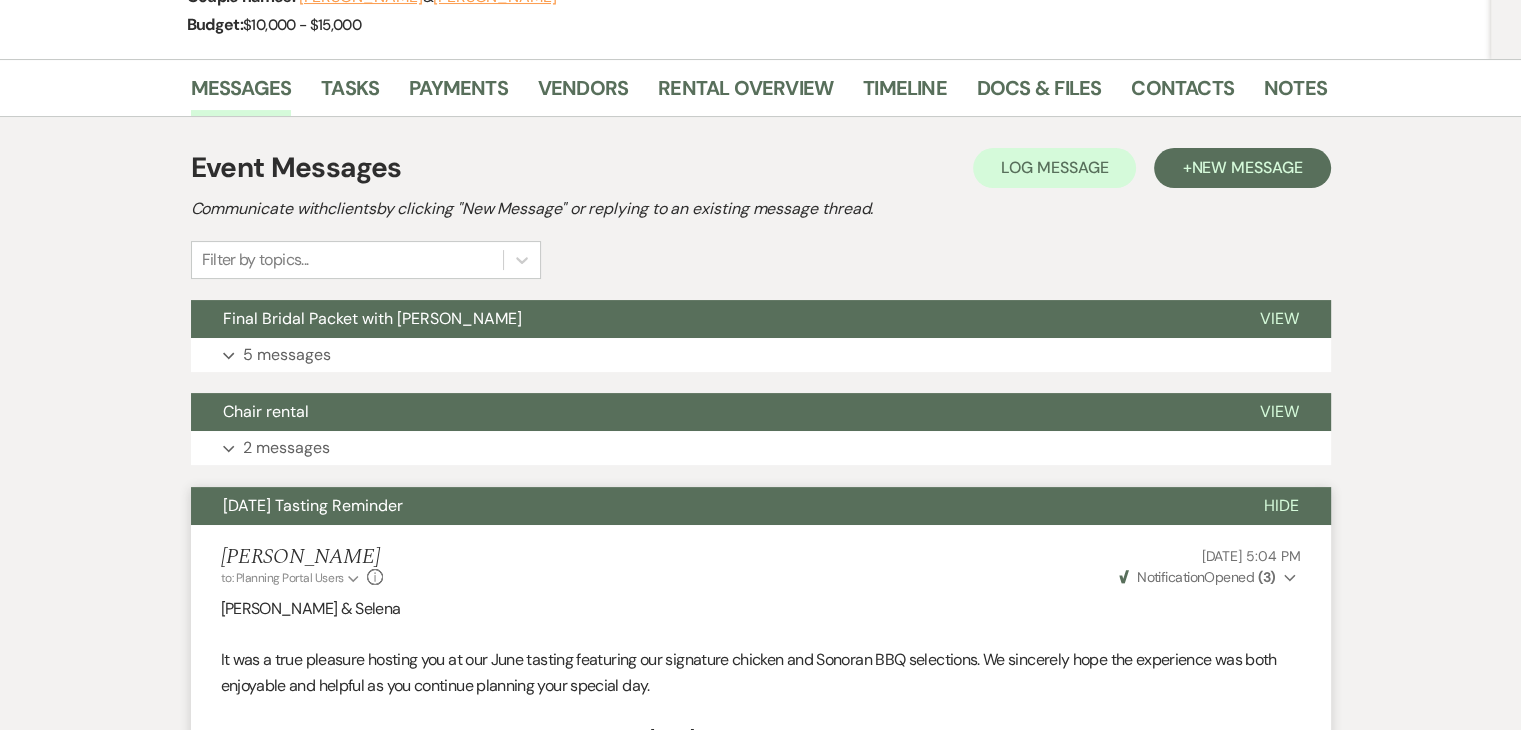 scroll, scrollTop: 317, scrollLeft: 0, axis: vertical 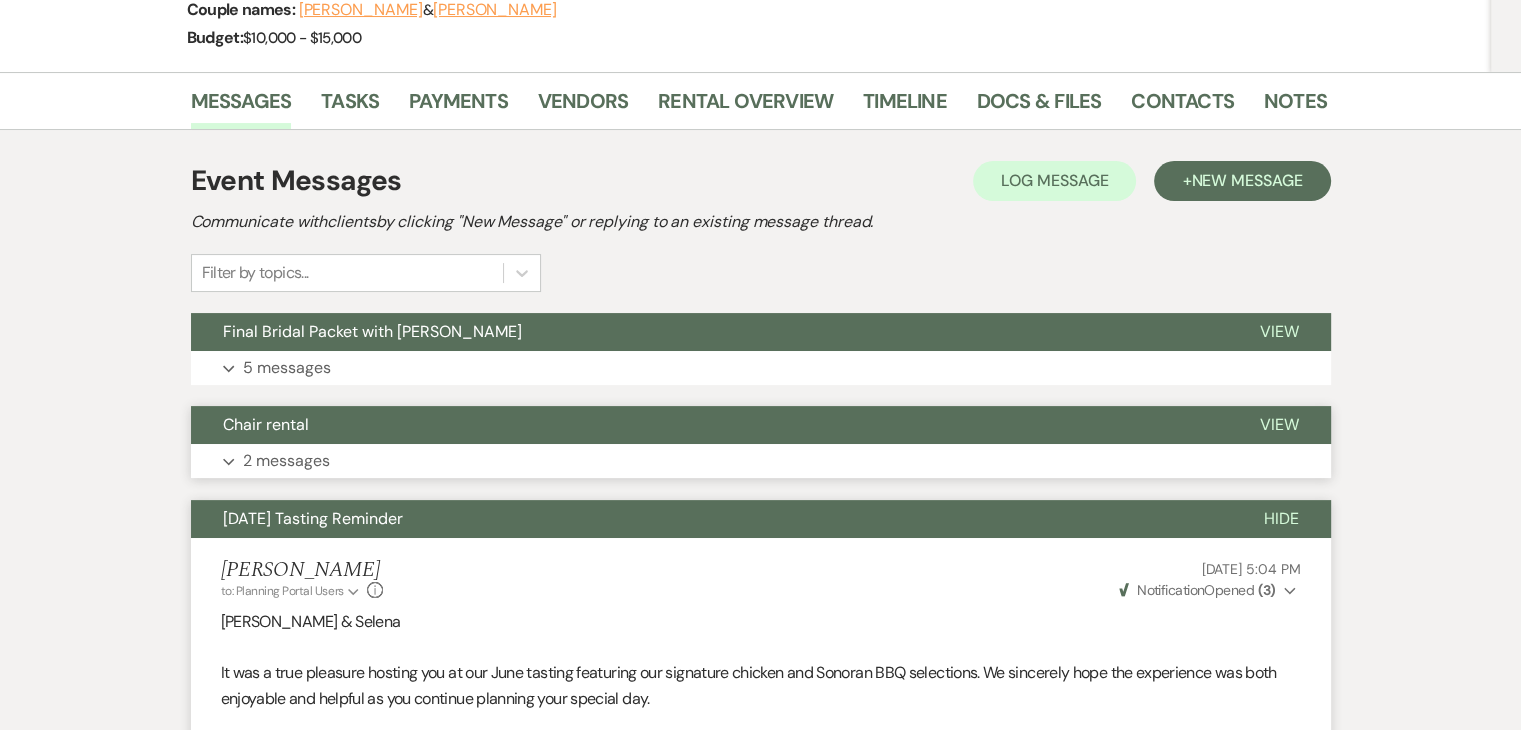 click on "2 messages" at bounding box center (286, 461) 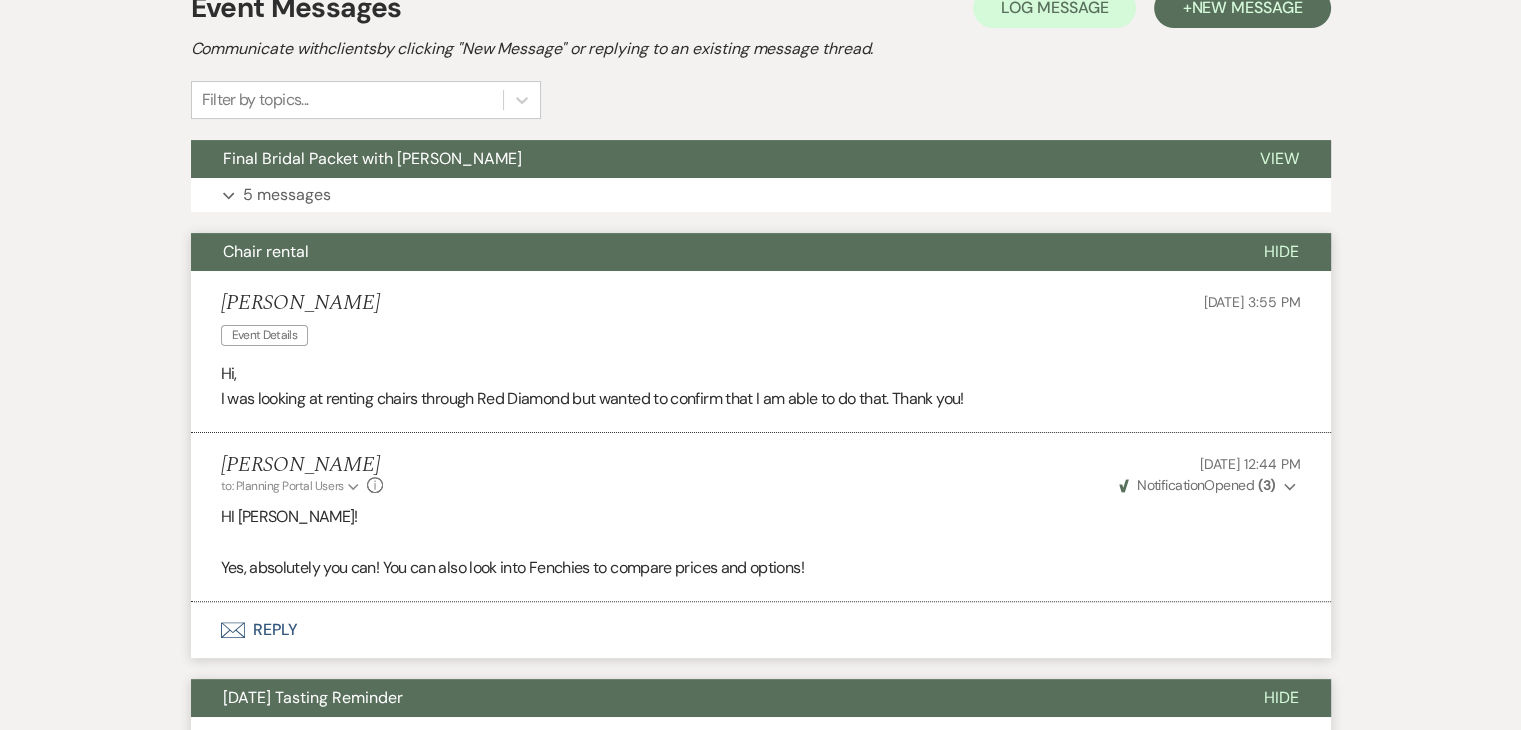 scroll, scrollTop: 517, scrollLeft: 0, axis: vertical 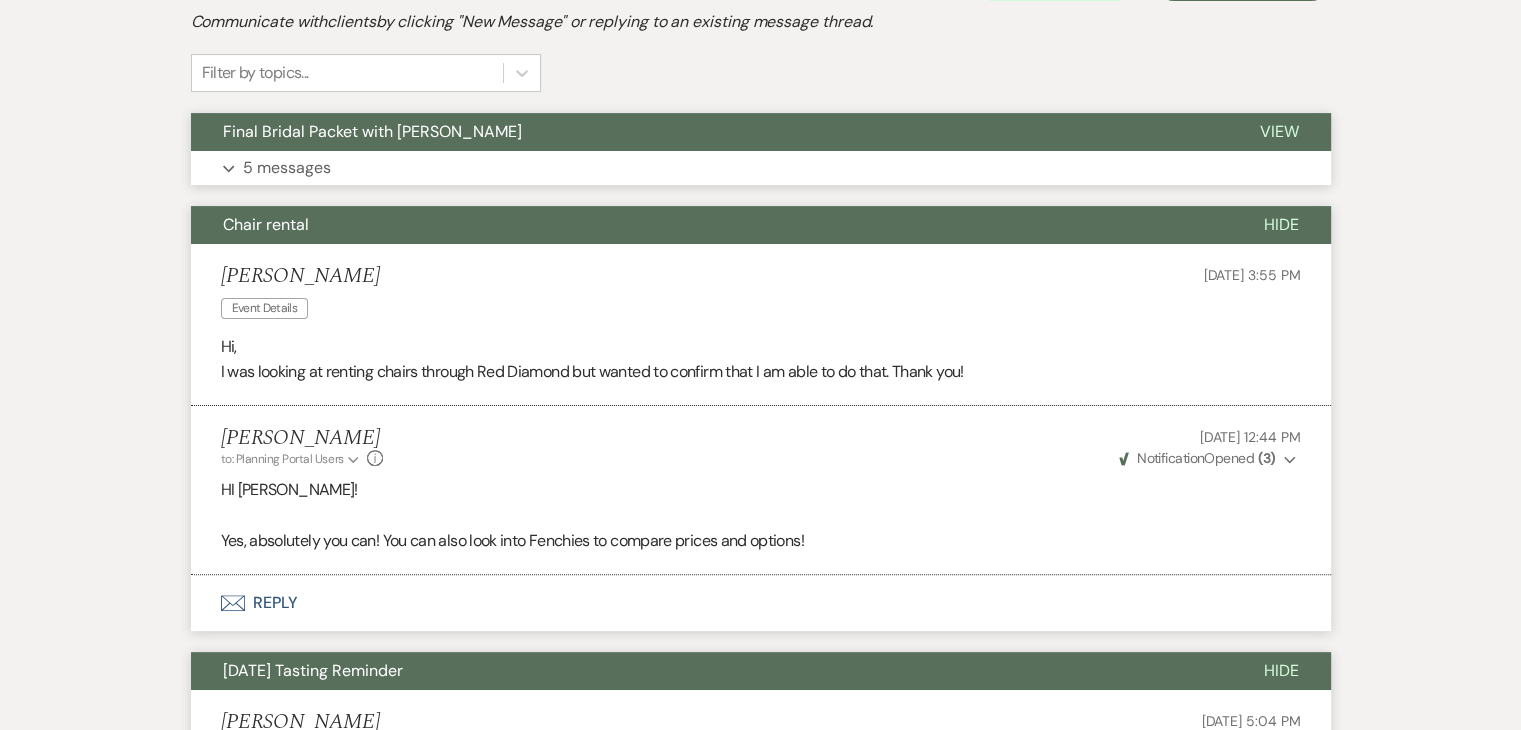 click on "5 messages" at bounding box center (287, 168) 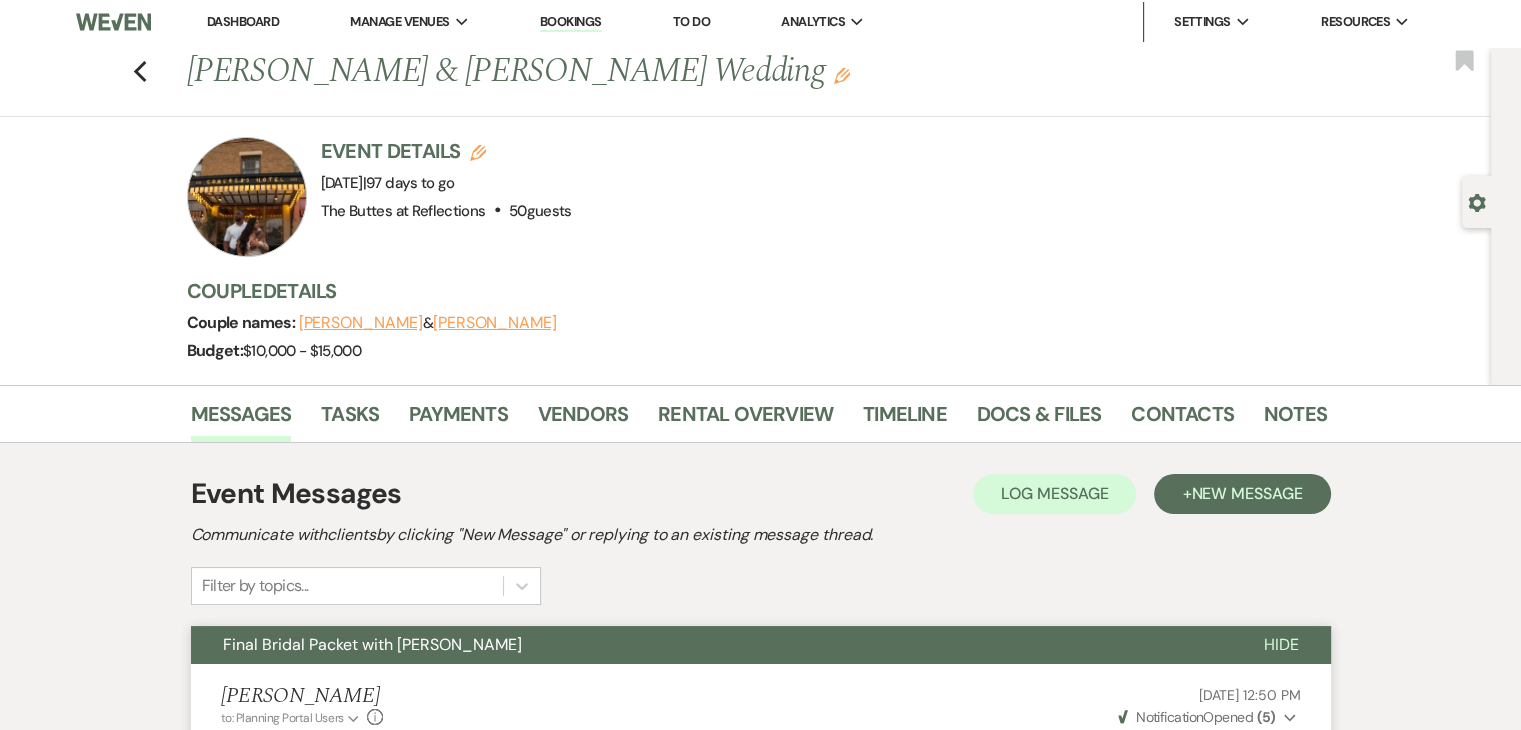 scroll, scrollTop: 0, scrollLeft: 0, axis: both 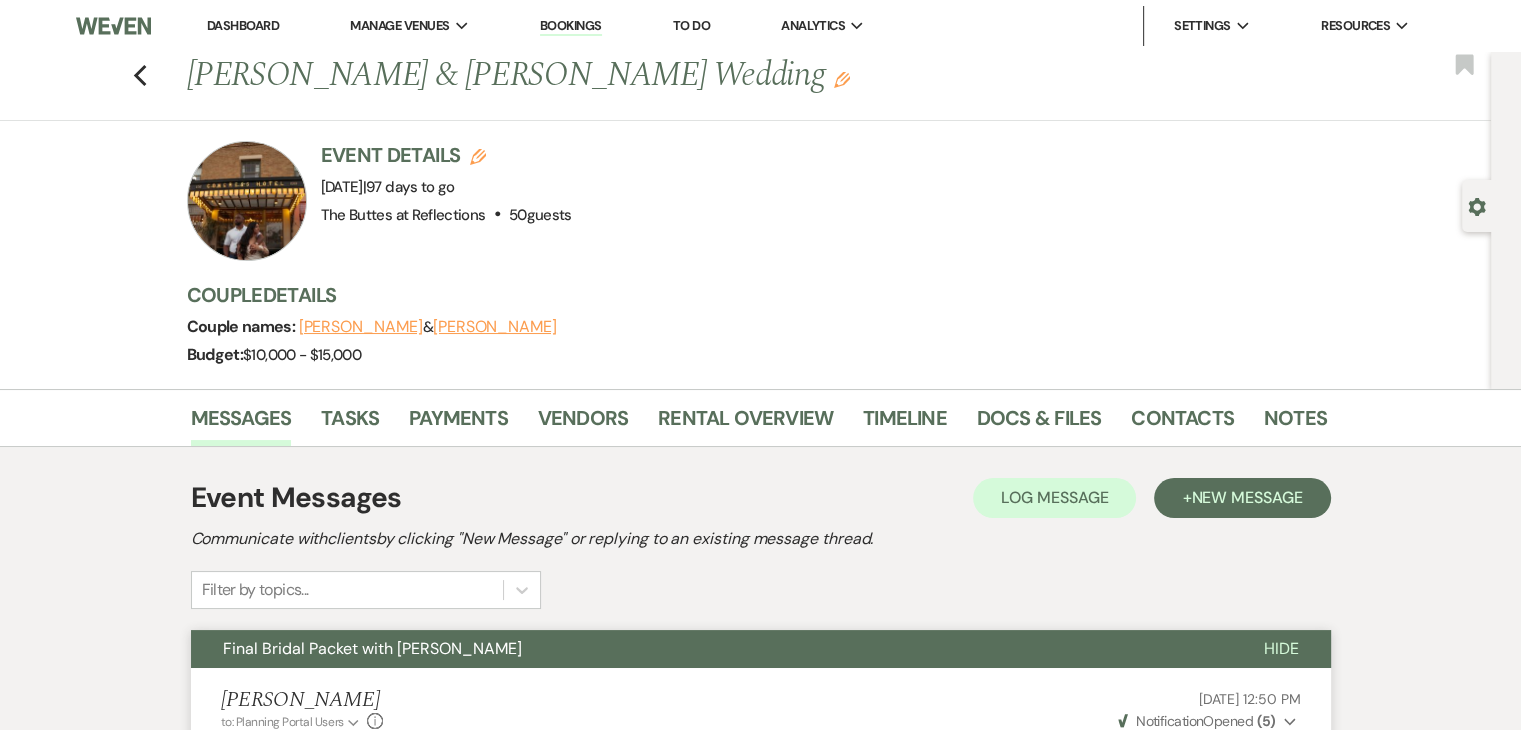 click on "Dashboard" at bounding box center [243, 25] 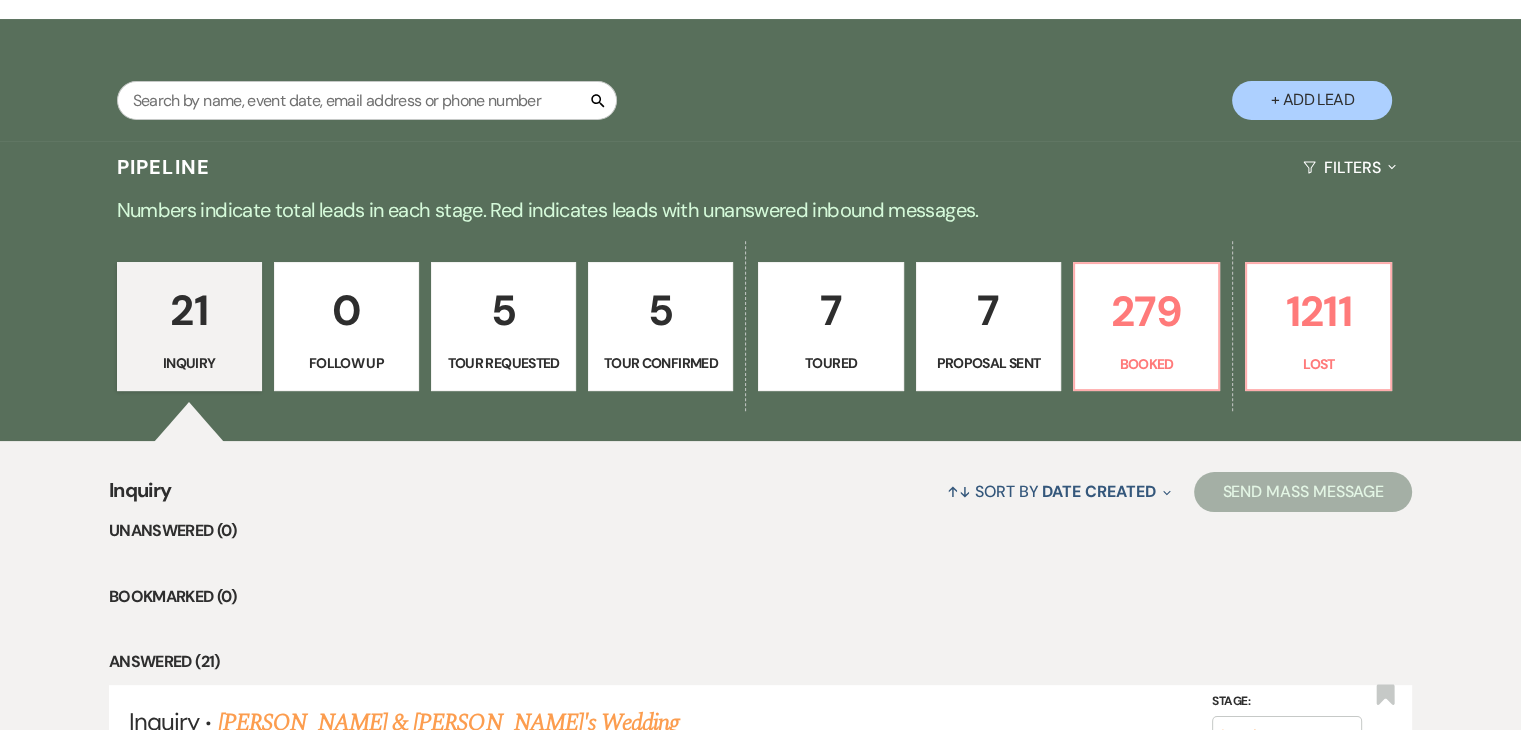 scroll, scrollTop: 400, scrollLeft: 0, axis: vertical 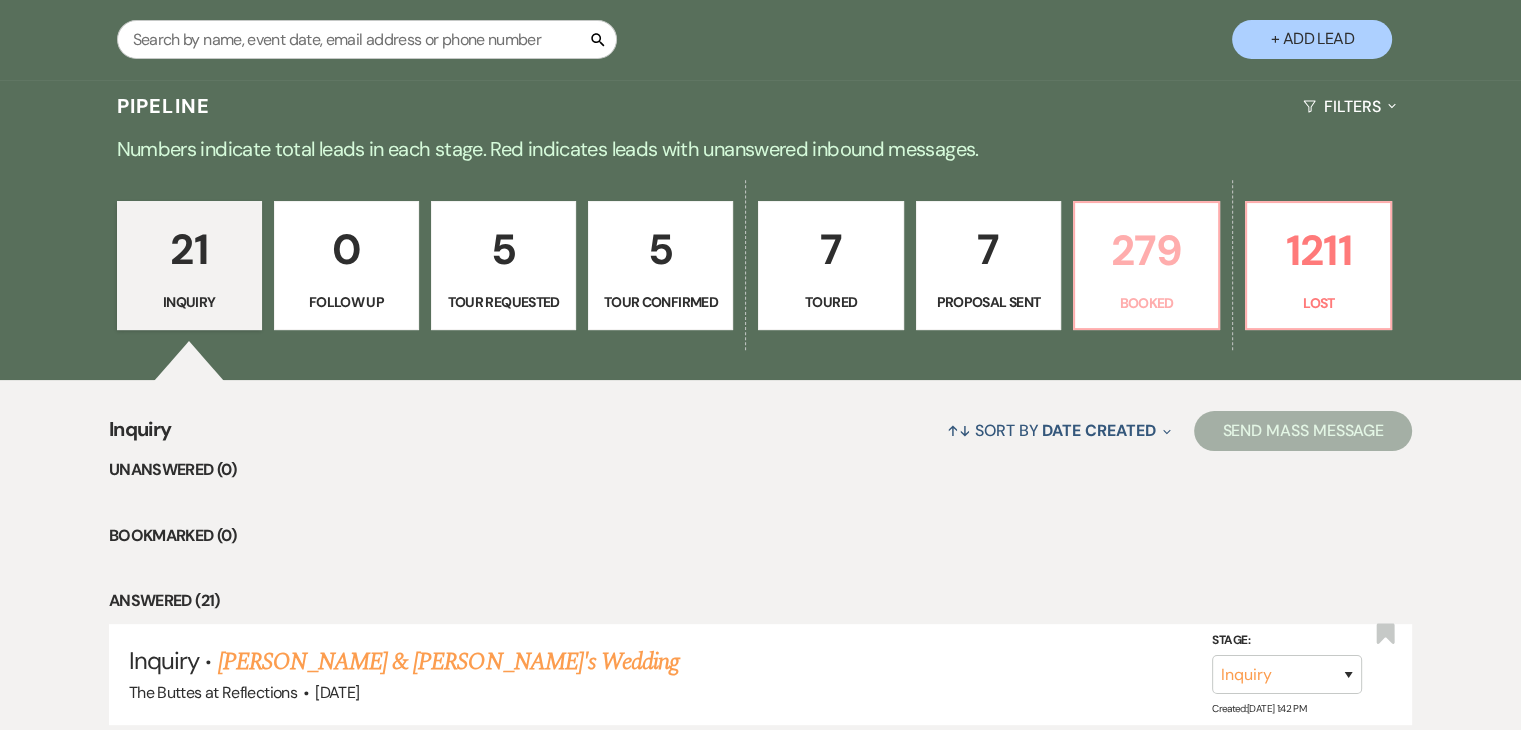 click on "279" at bounding box center (1146, 250) 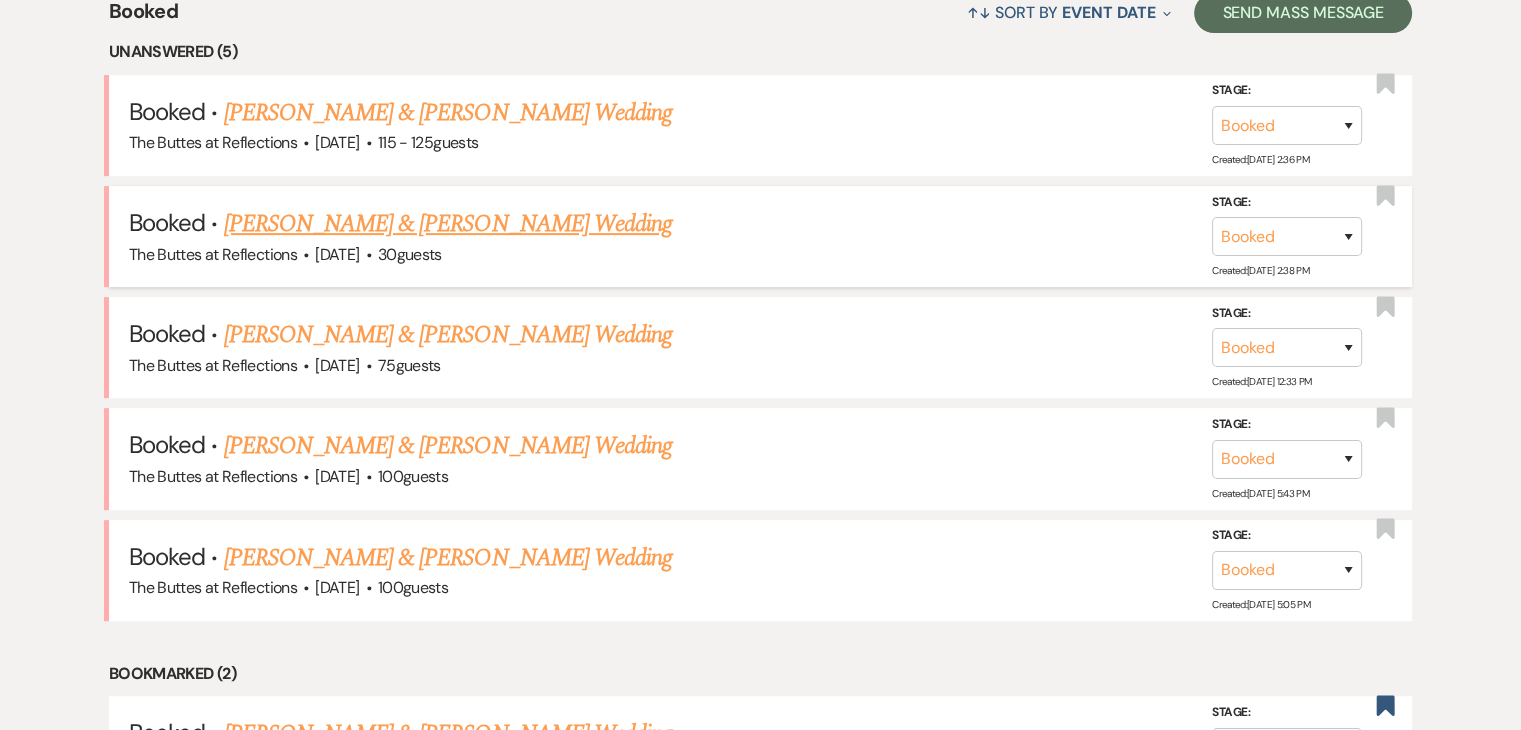 scroll, scrollTop: 800, scrollLeft: 0, axis: vertical 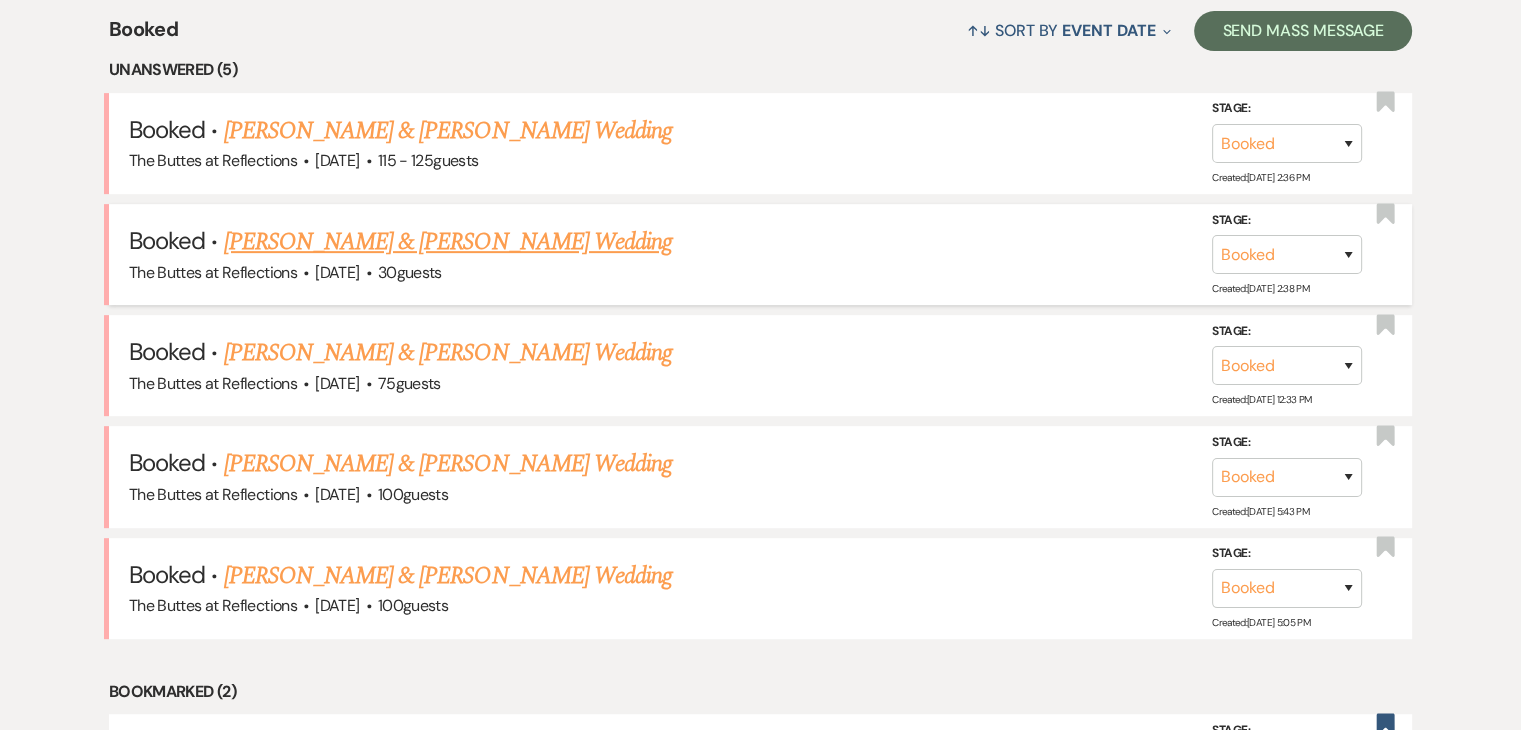 click on "[PERSON_NAME] & [PERSON_NAME] Wedding" at bounding box center [448, 242] 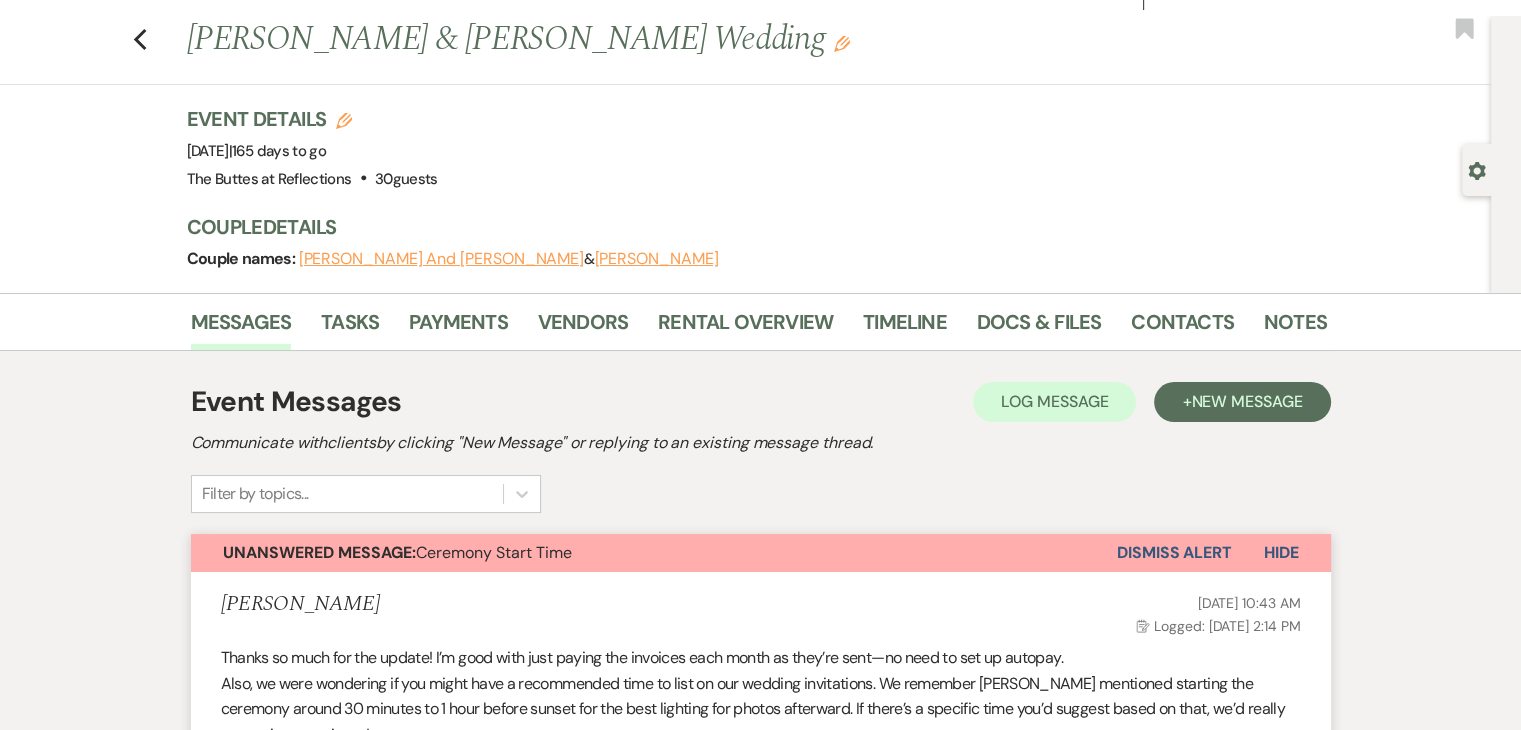 scroll, scrollTop: 0, scrollLeft: 0, axis: both 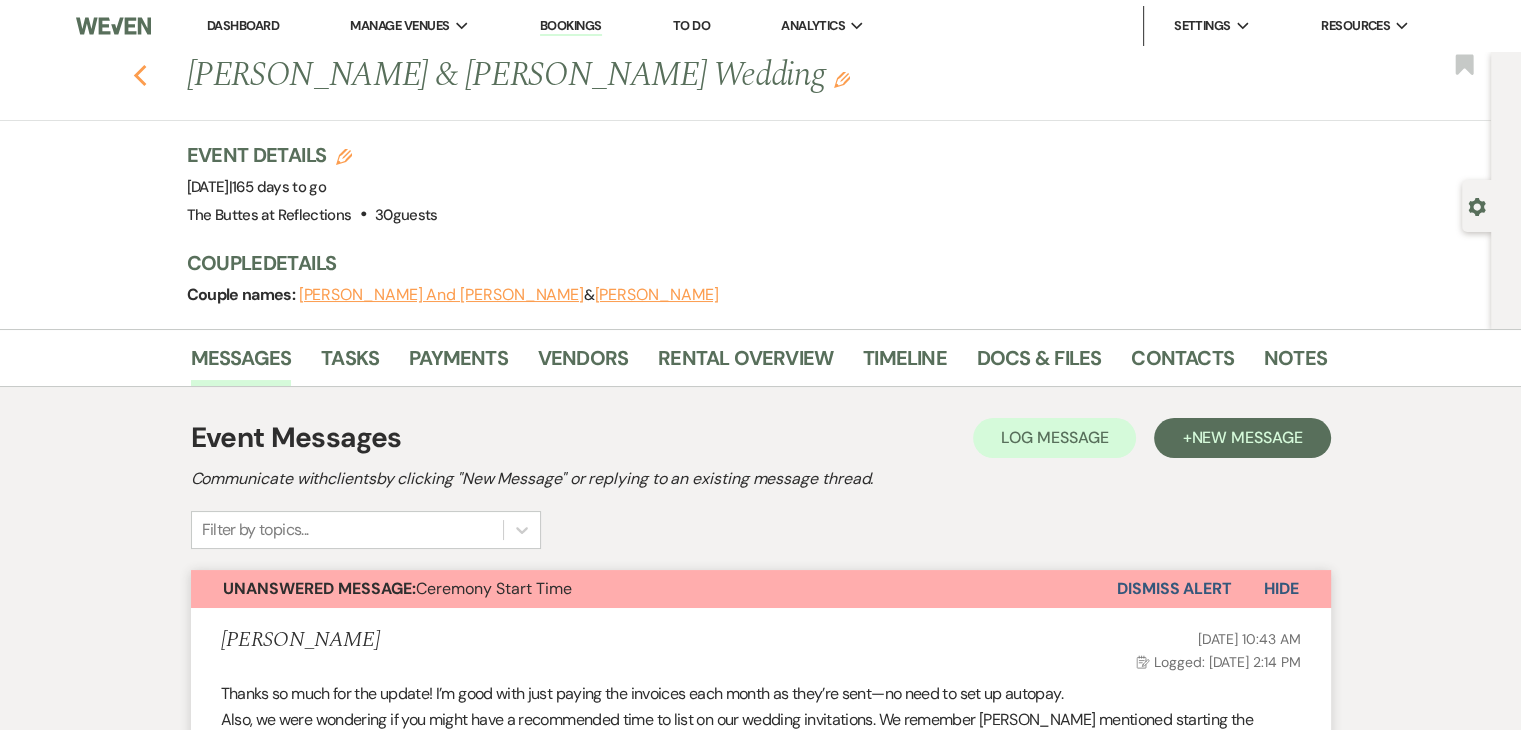 click 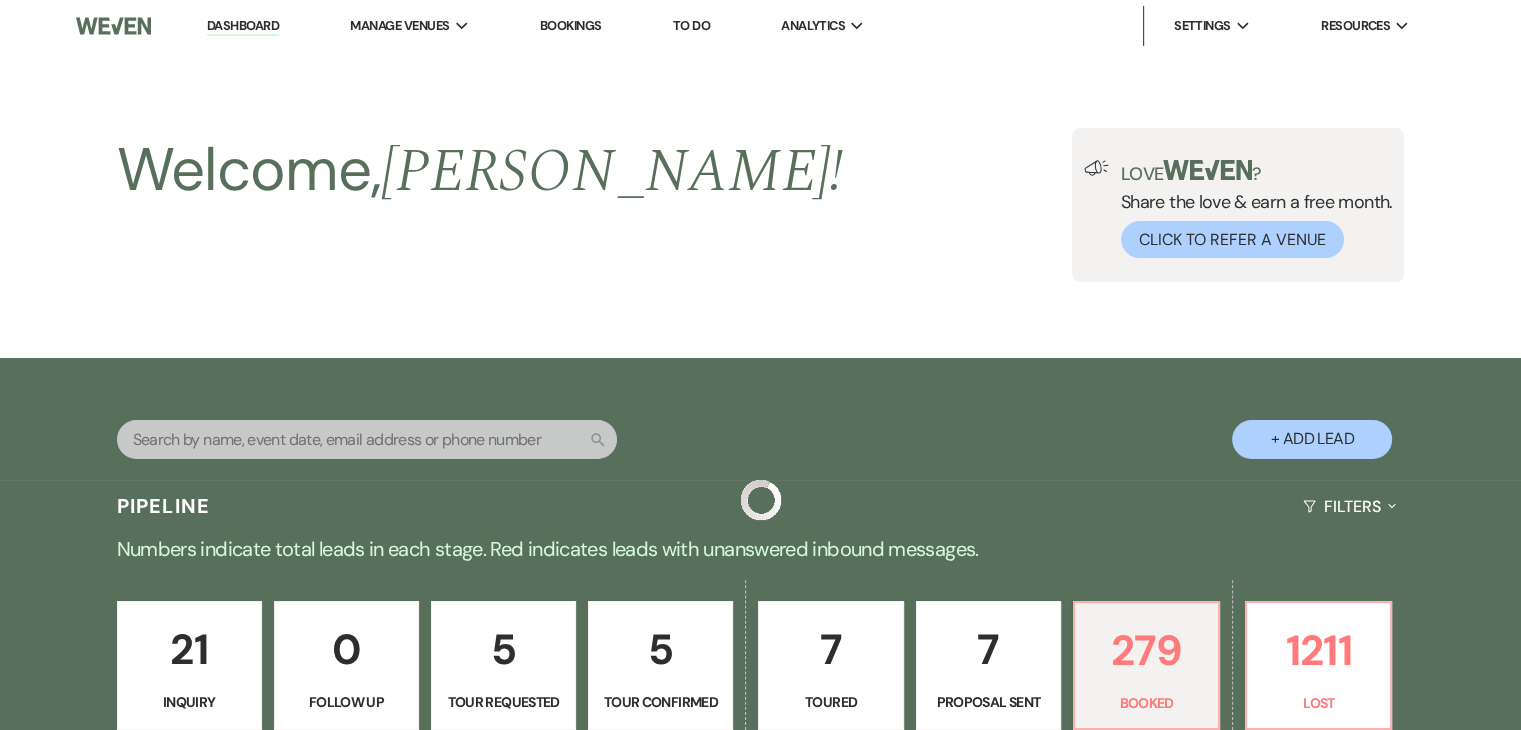 scroll, scrollTop: 800, scrollLeft: 0, axis: vertical 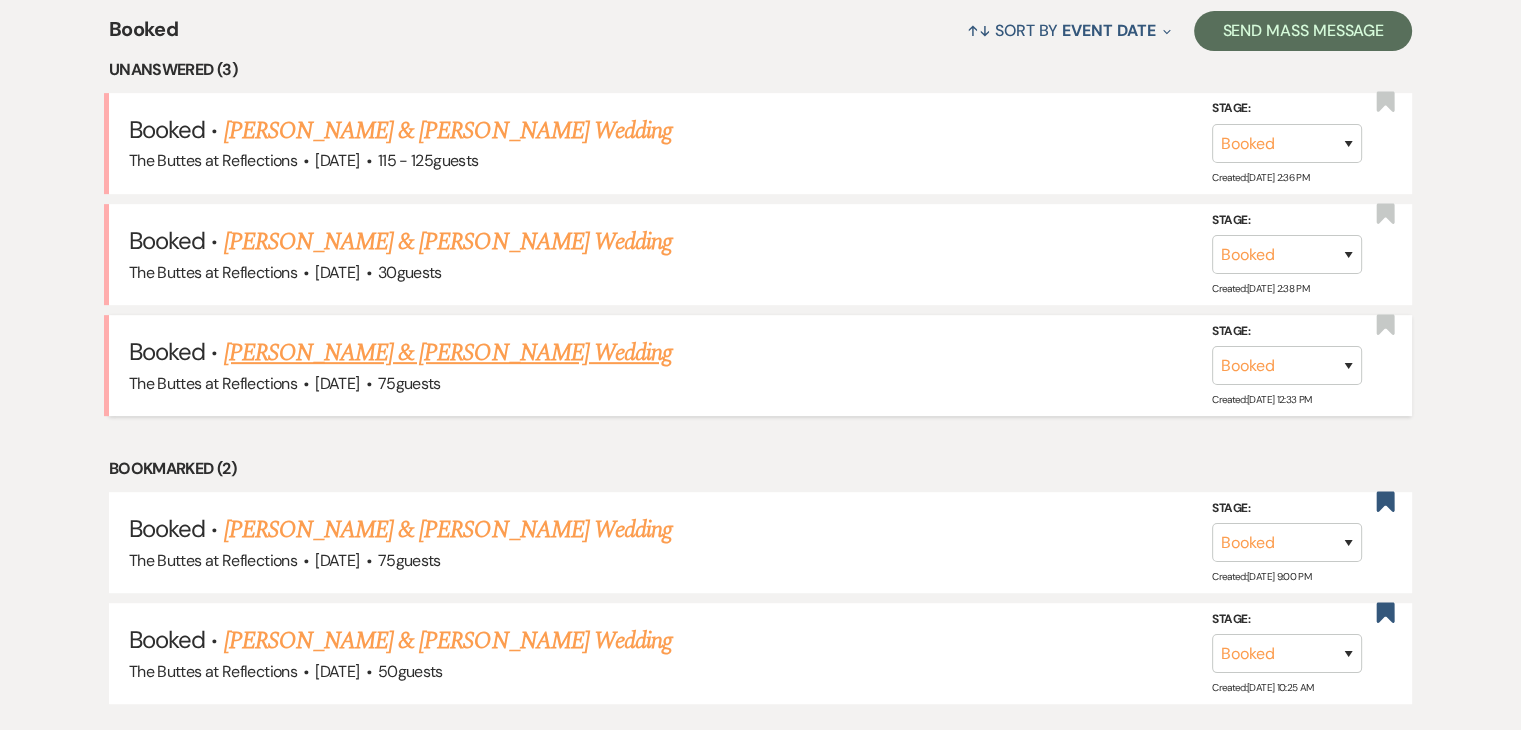 click on "[PERSON_NAME] & [PERSON_NAME] Wedding" at bounding box center [448, 353] 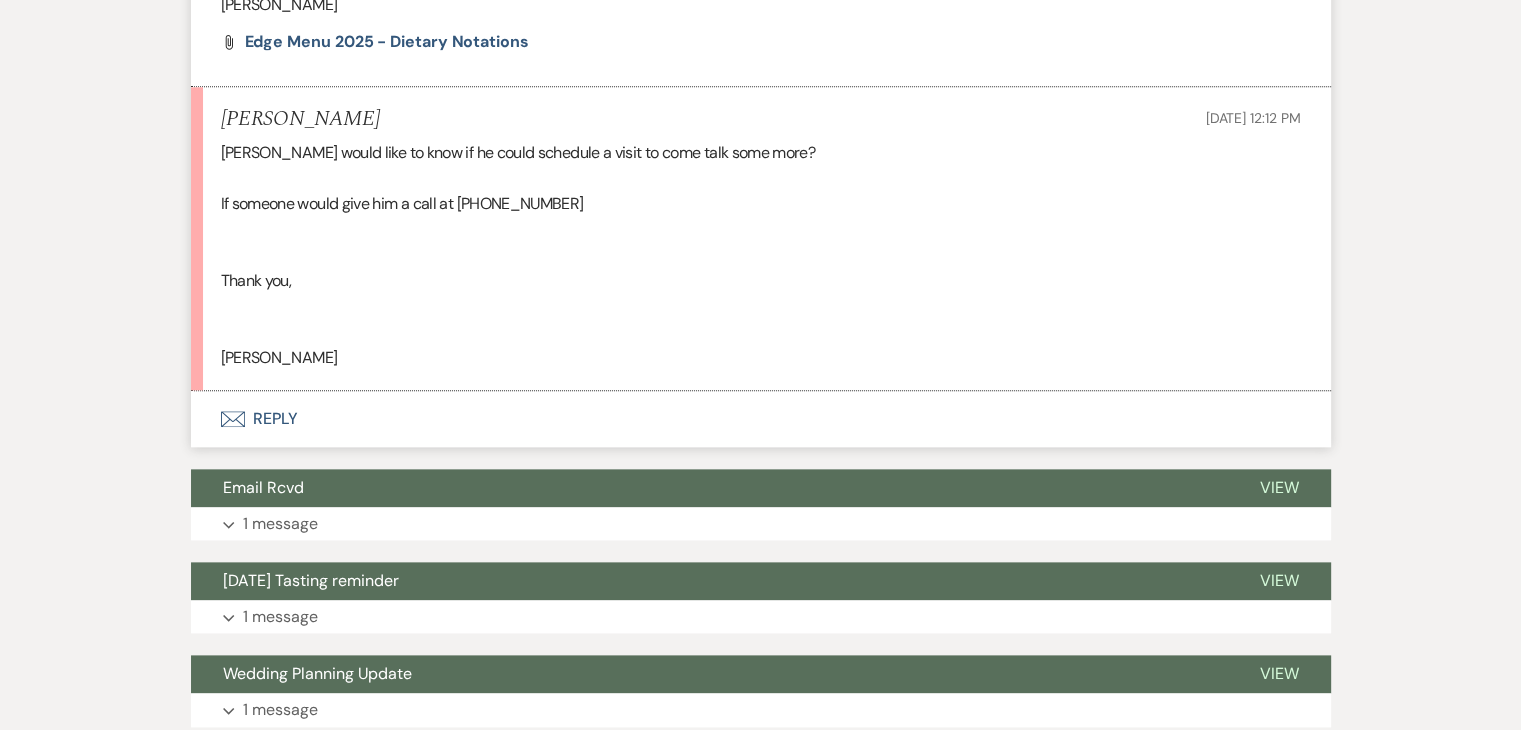 scroll, scrollTop: 2300, scrollLeft: 0, axis: vertical 